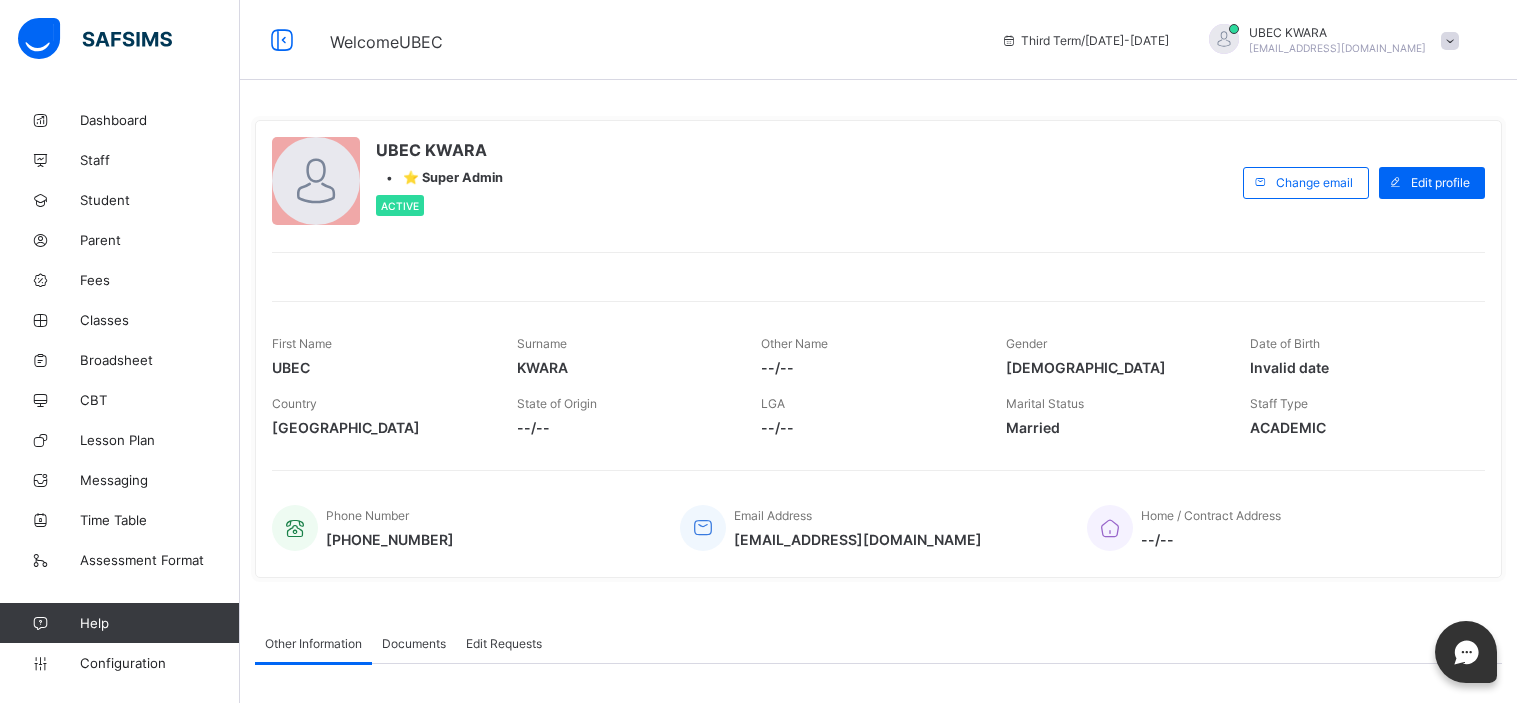 click on "Home / Contract Address --/--" at bounding box center [1276, 528] 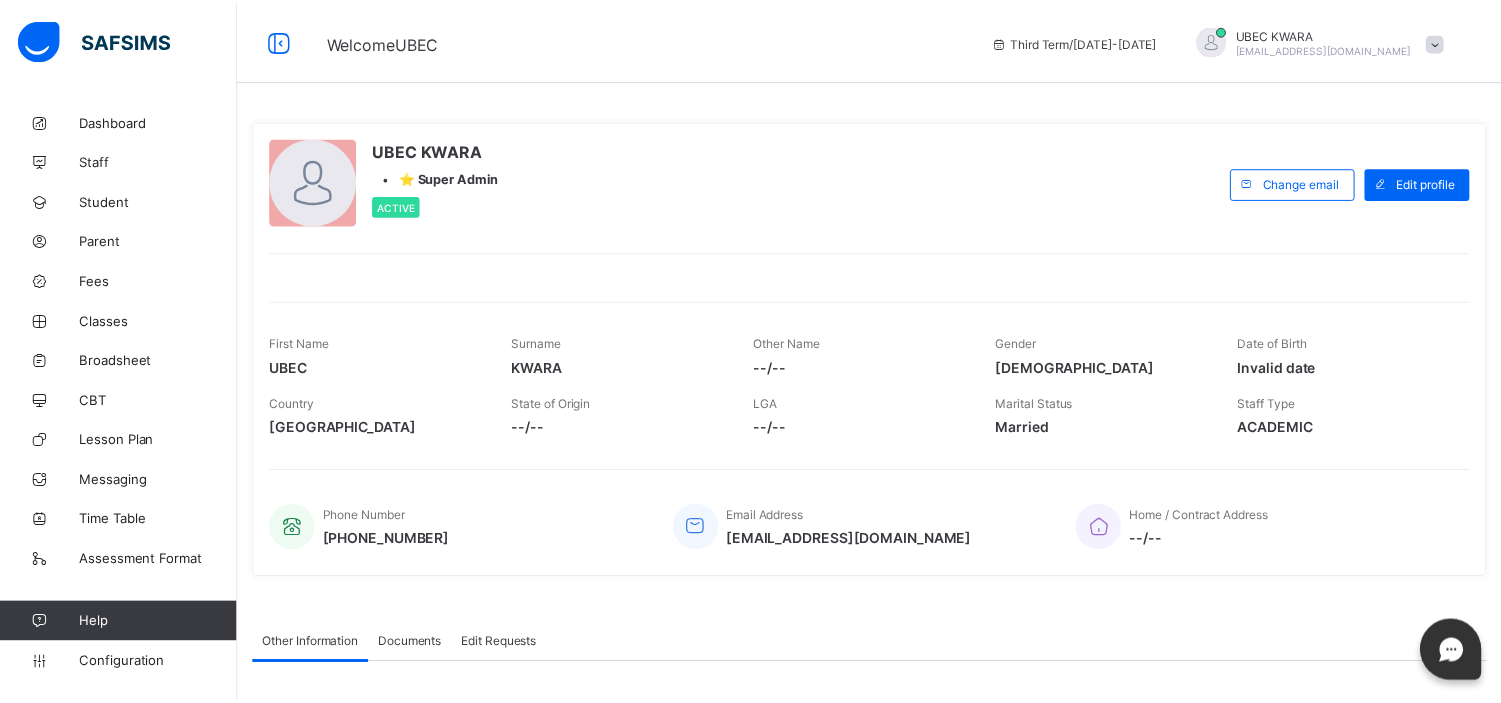 scroll, scrollTop: 0, scrollLeft: 0, axis: both 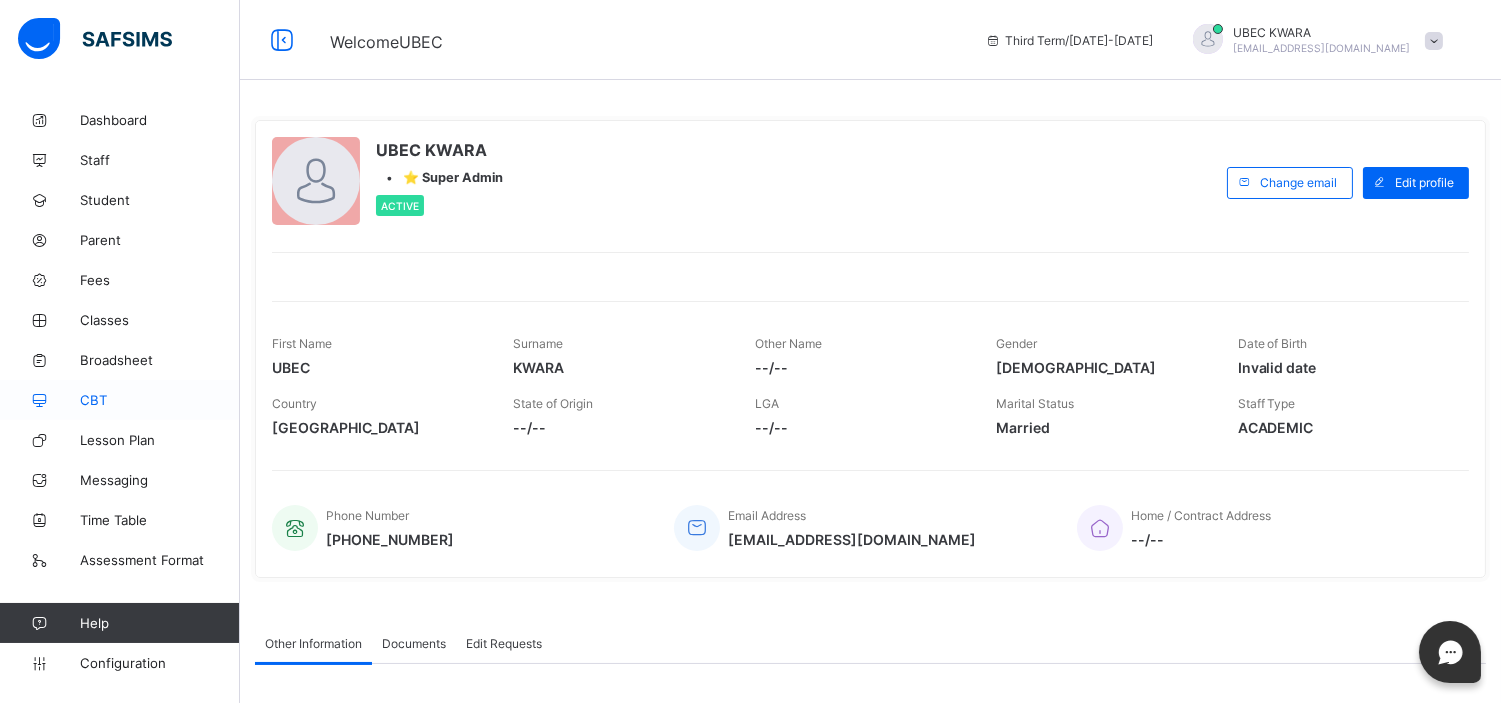 click on "CBT" at bounding box center [160, 400] 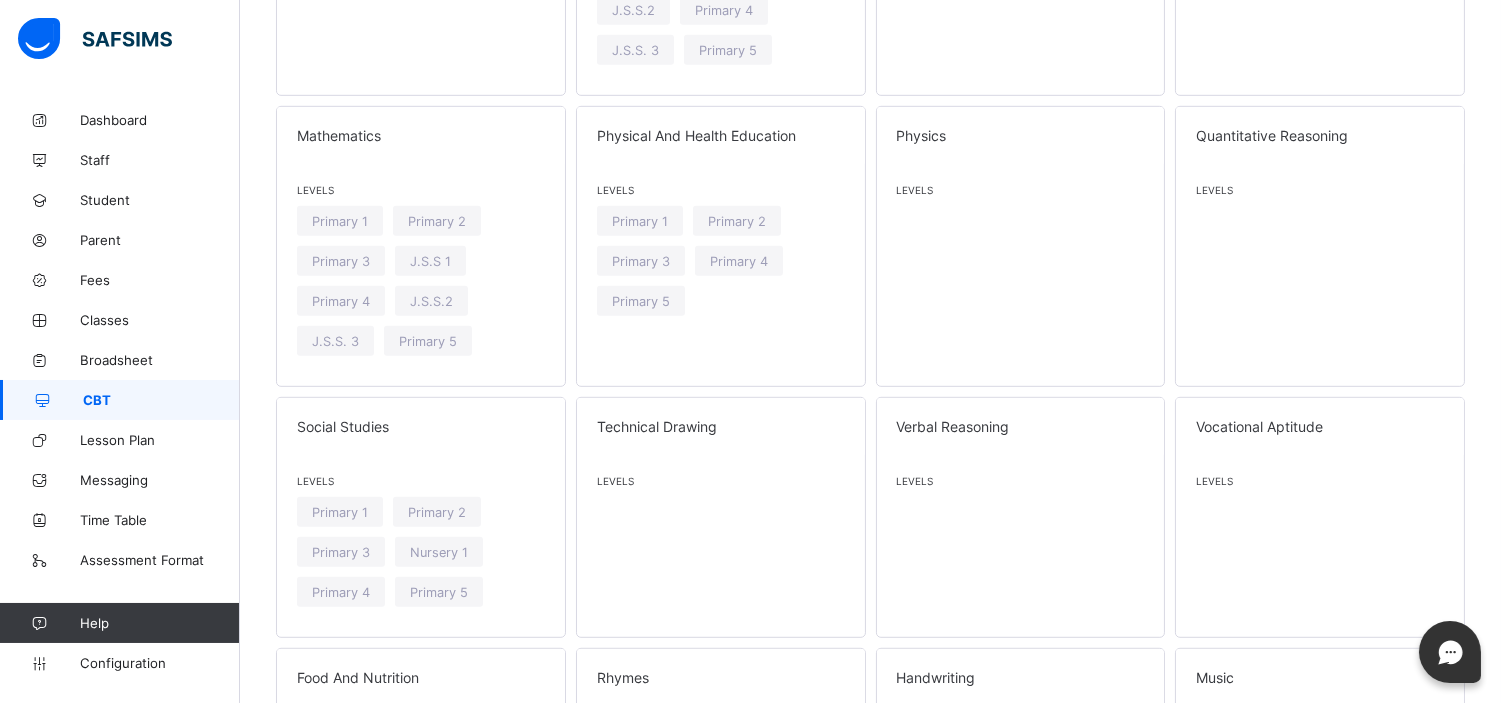 scroll, scrollTop: 2036, scrollLeft: 0, axis: vertical 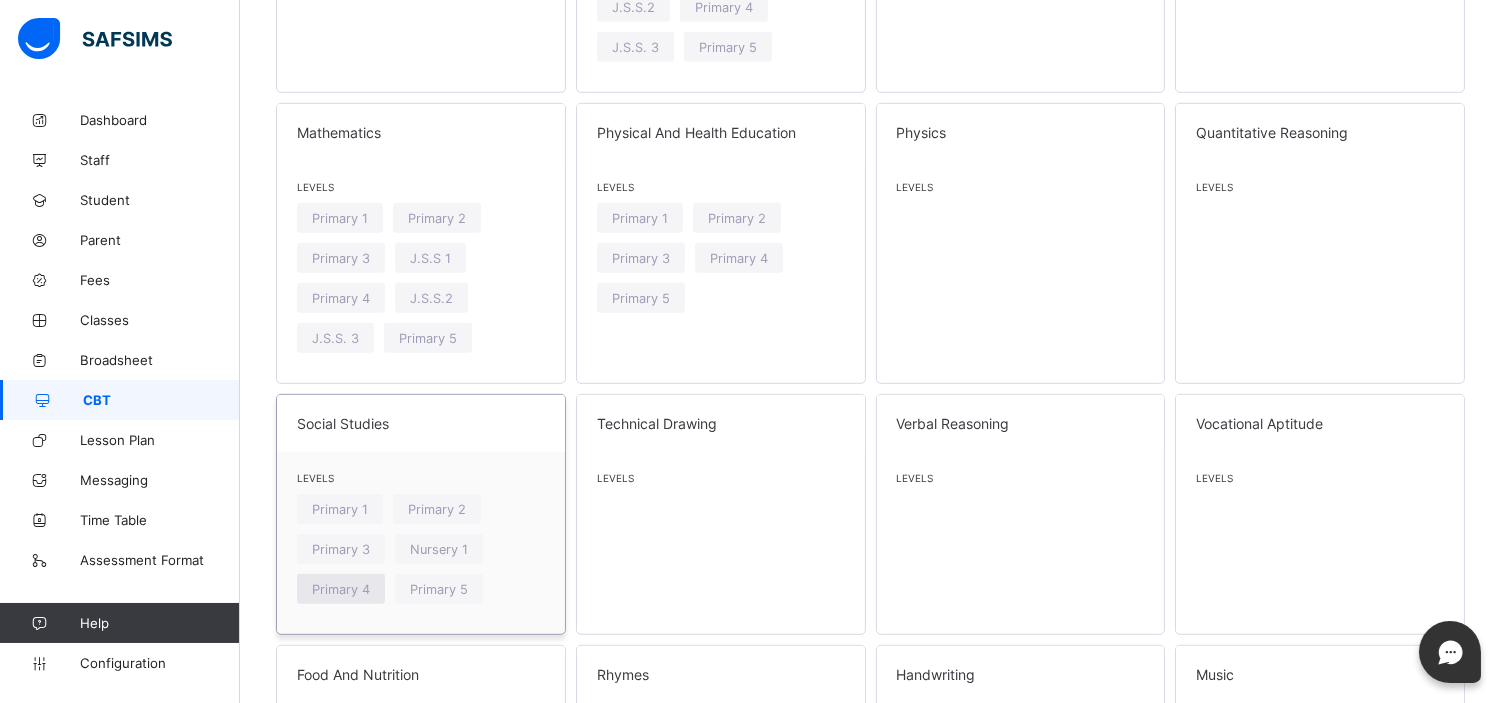 click on "Primary 4" at bounding box center (341, 589) 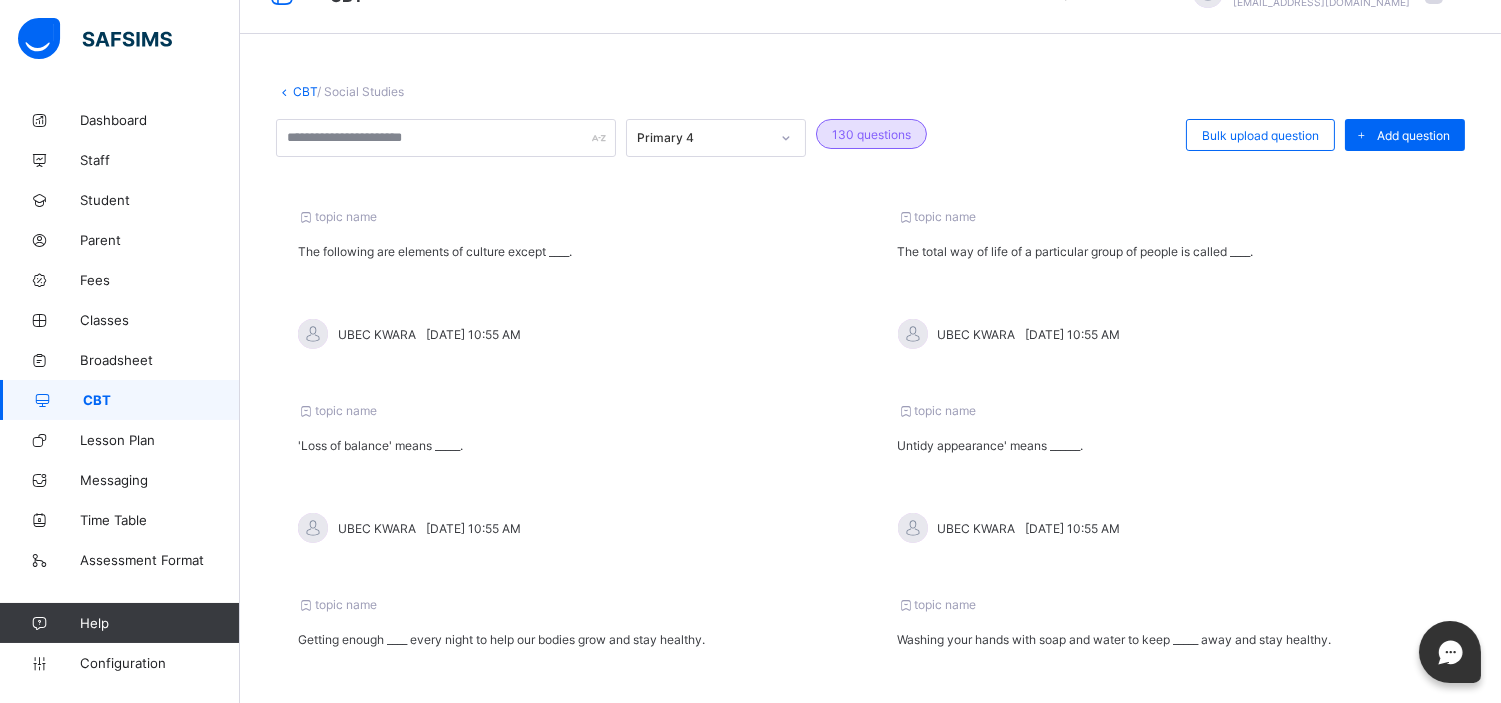 scroll, scrollTop: 56, scrollLeft: 0, axis: vertical 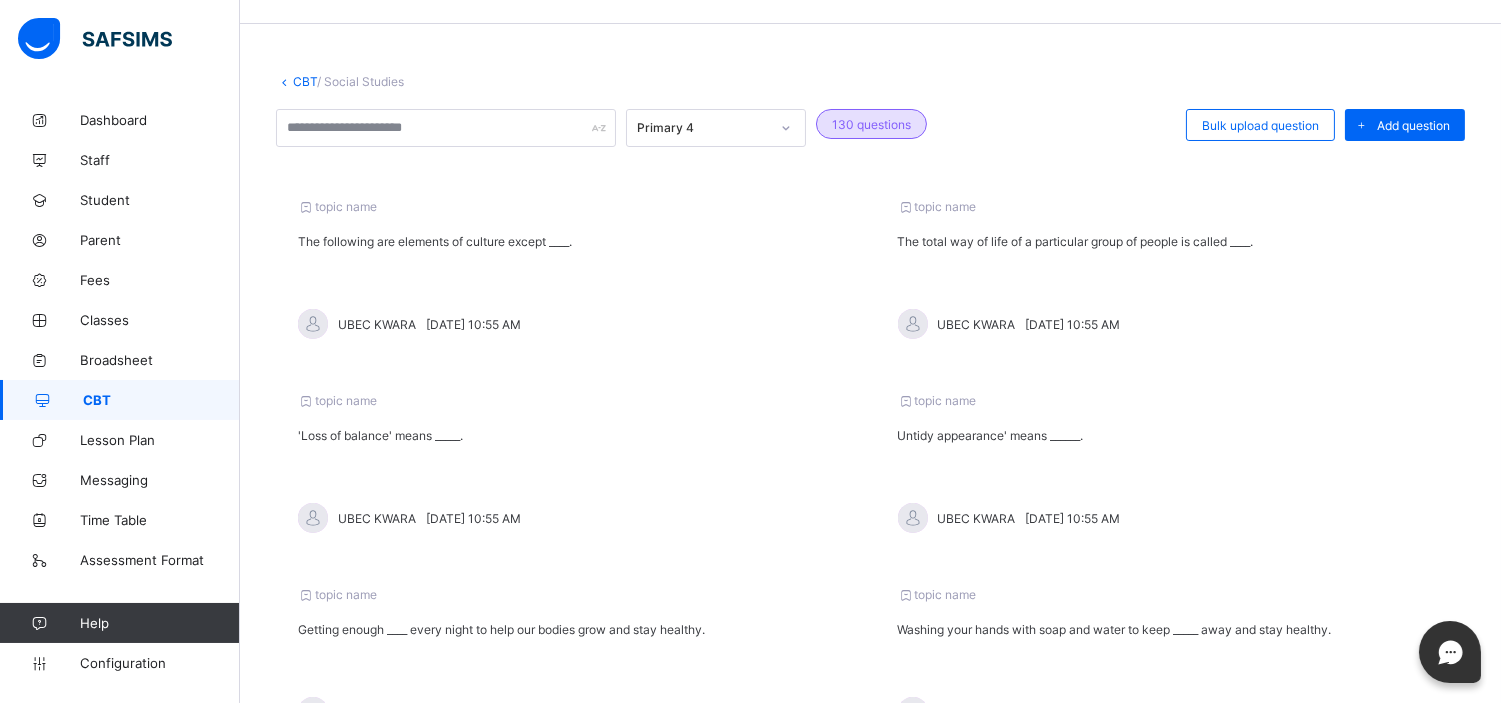 click at bounding box center [313, 324] 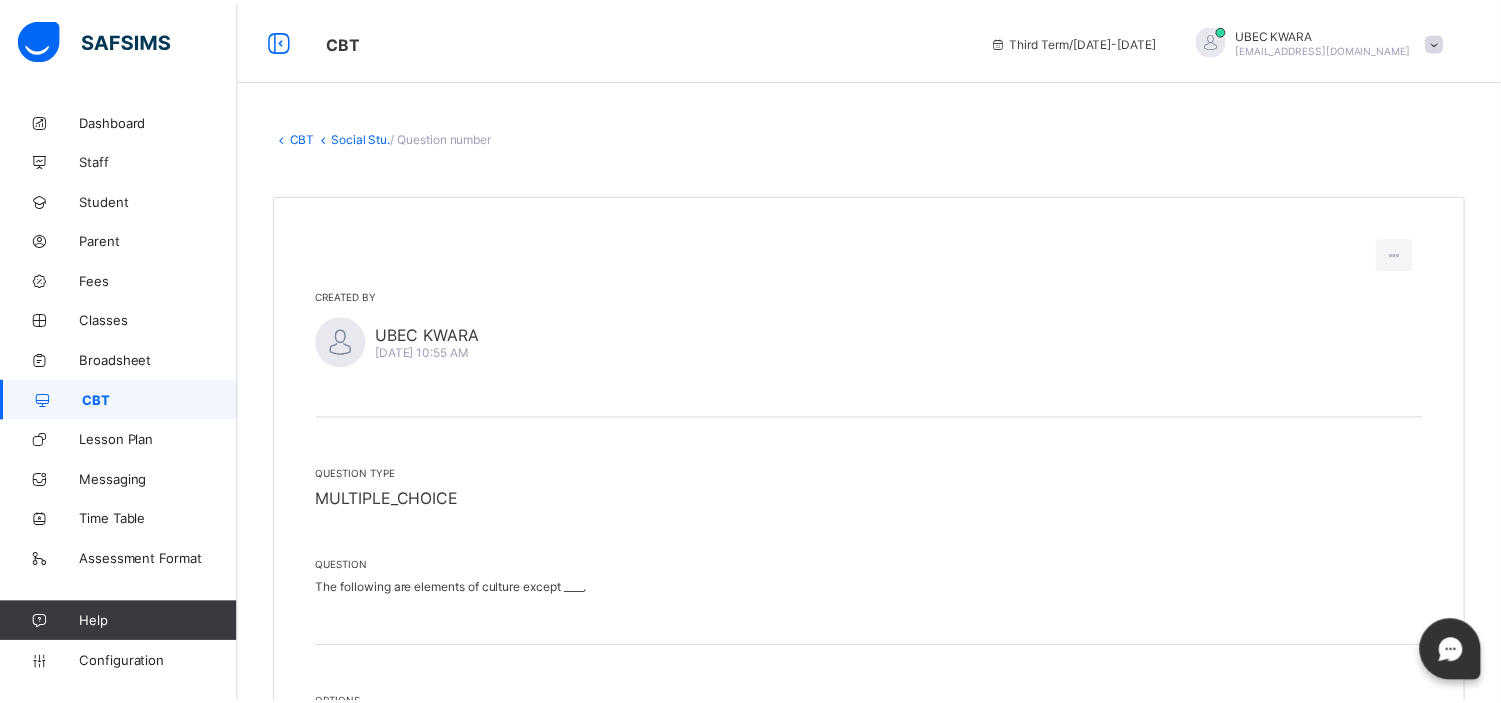 scroll, scrollTop: 358, scrollLeft: 0, axis: vertical 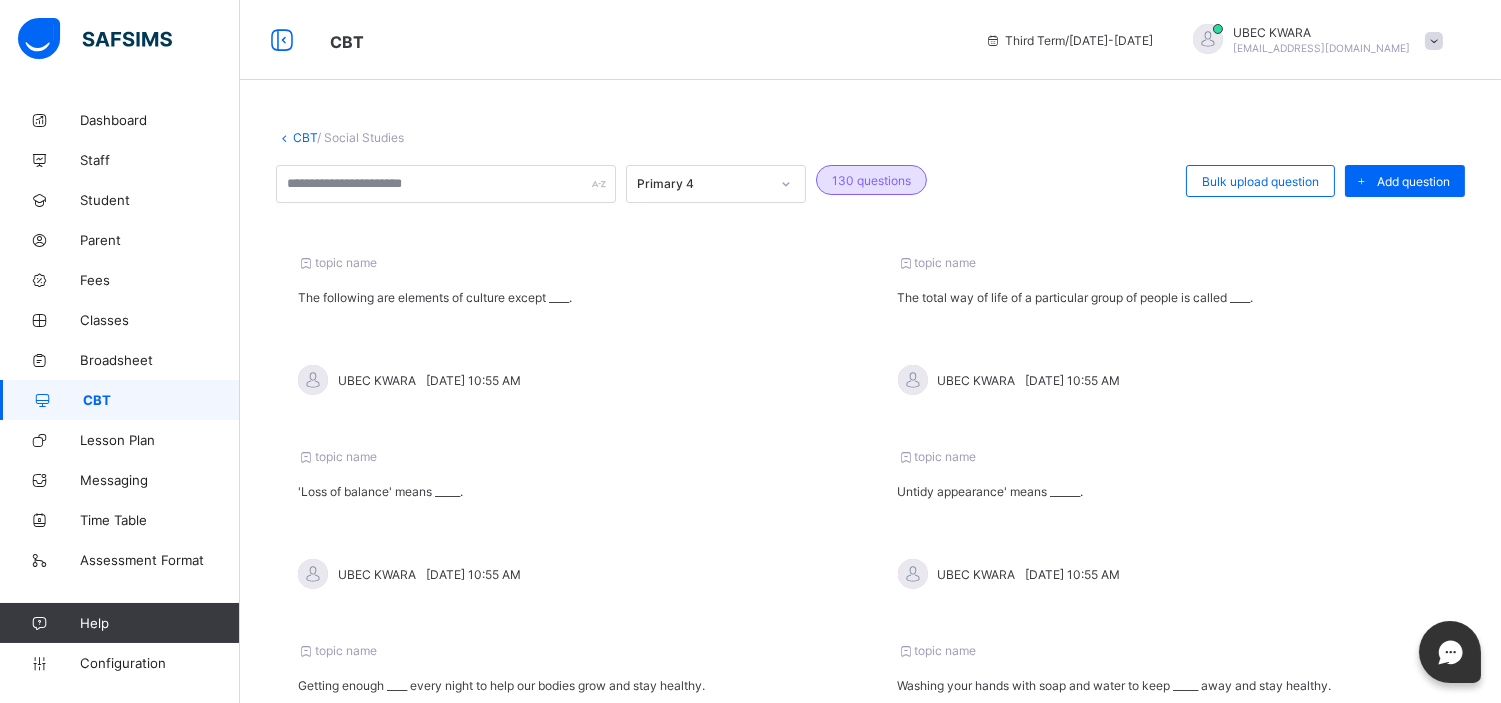 click on "/ Social Studies" at bounding box center [360, 137] 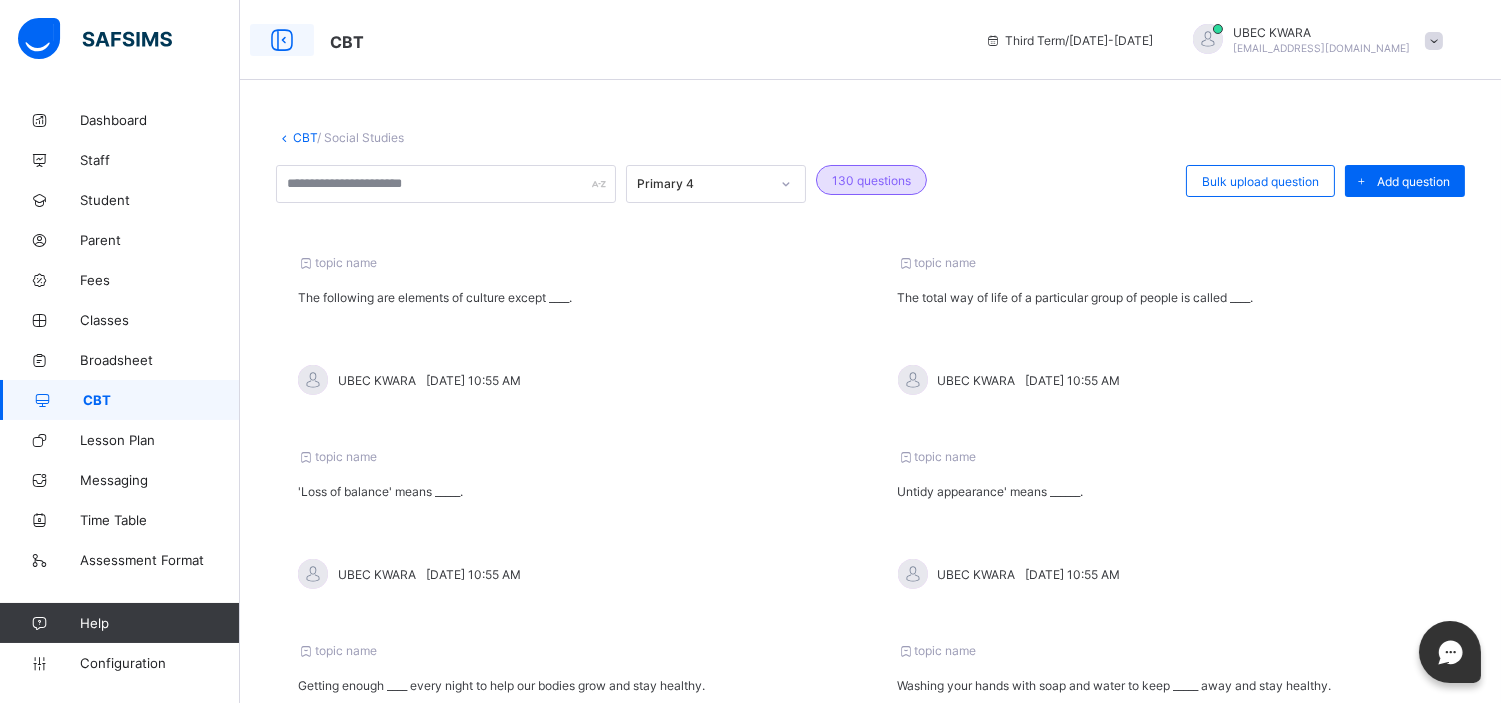click at bounding box center (282, 40) 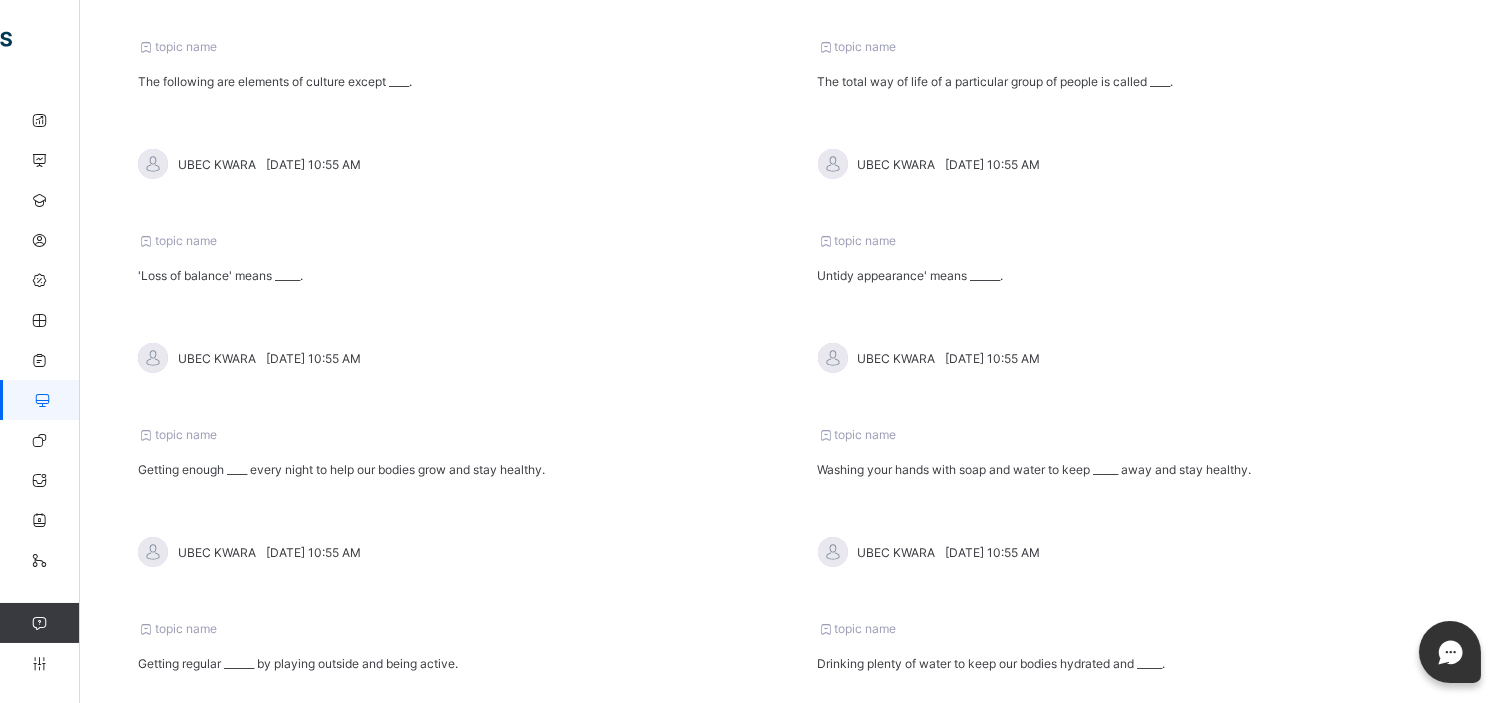 scroll, scrollTop: 0, scrollLeft: 0, axis: both 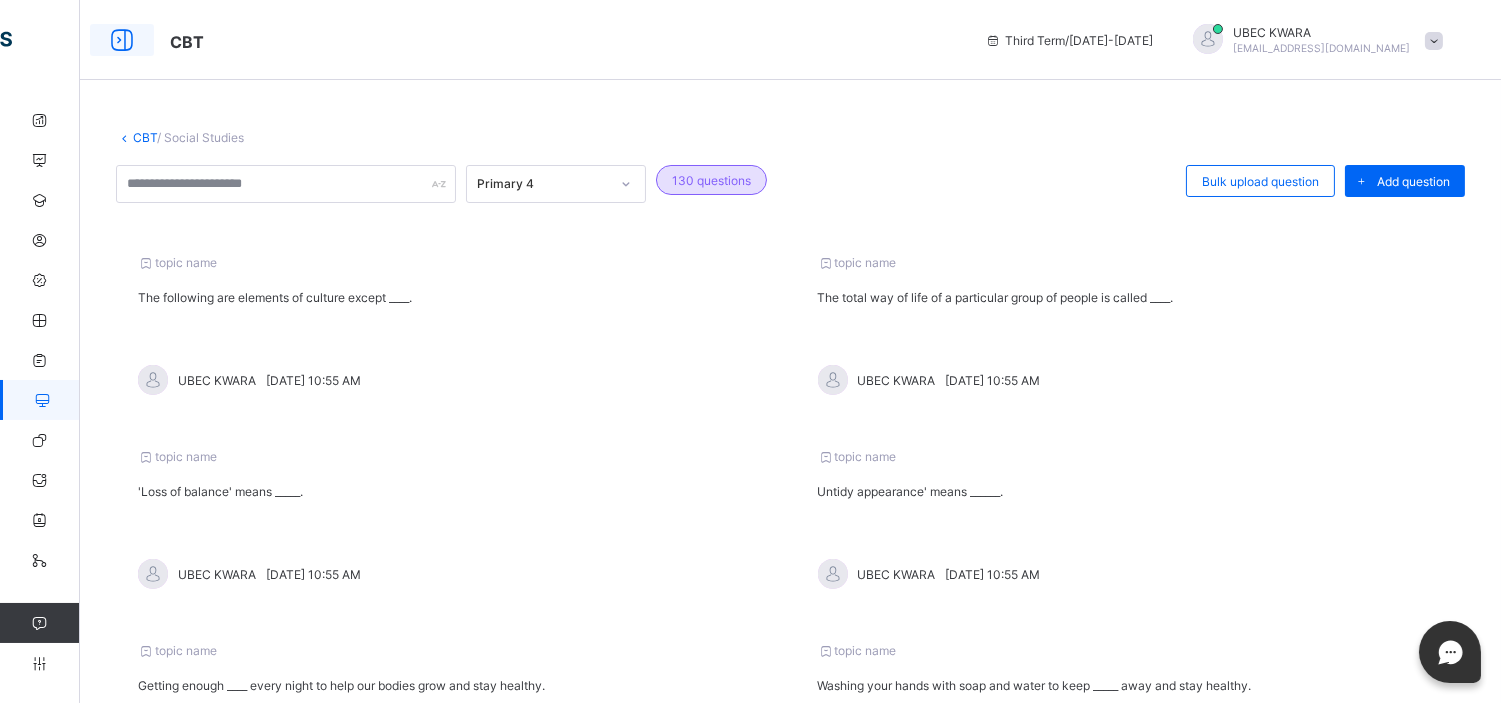 click at bounding box center [122, 40] 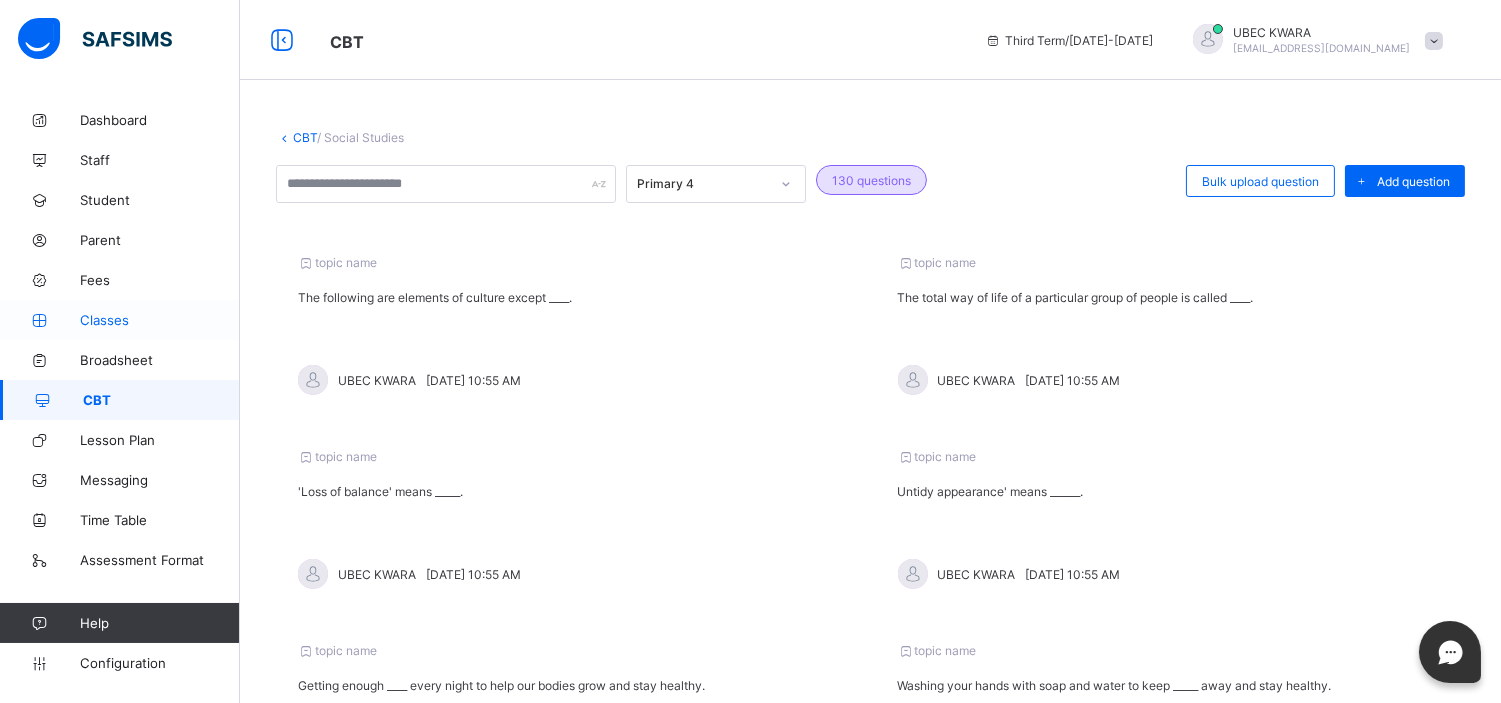 click on "Classes" at bounding box center (160, 320) 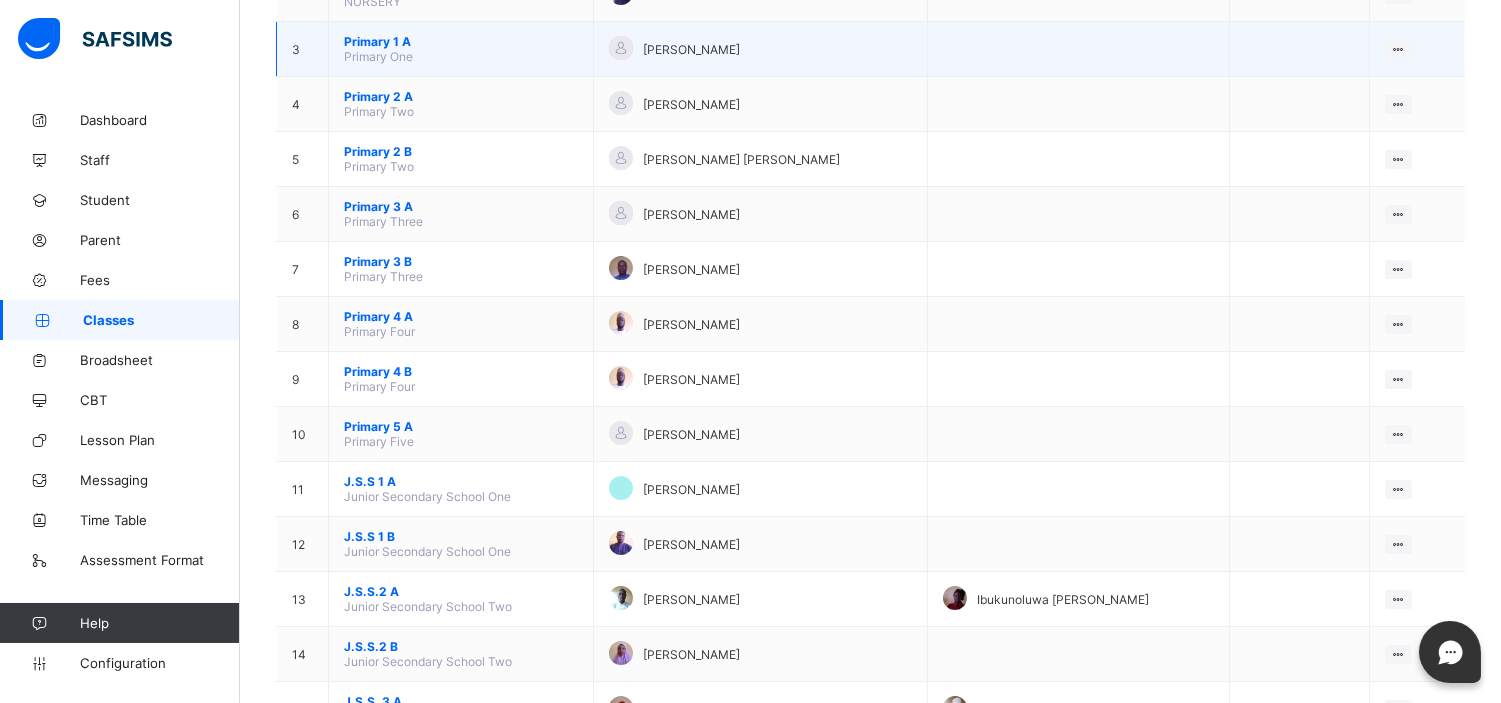 scroll, scrollTop: 318, scrollLeft: 0, axis: vertical 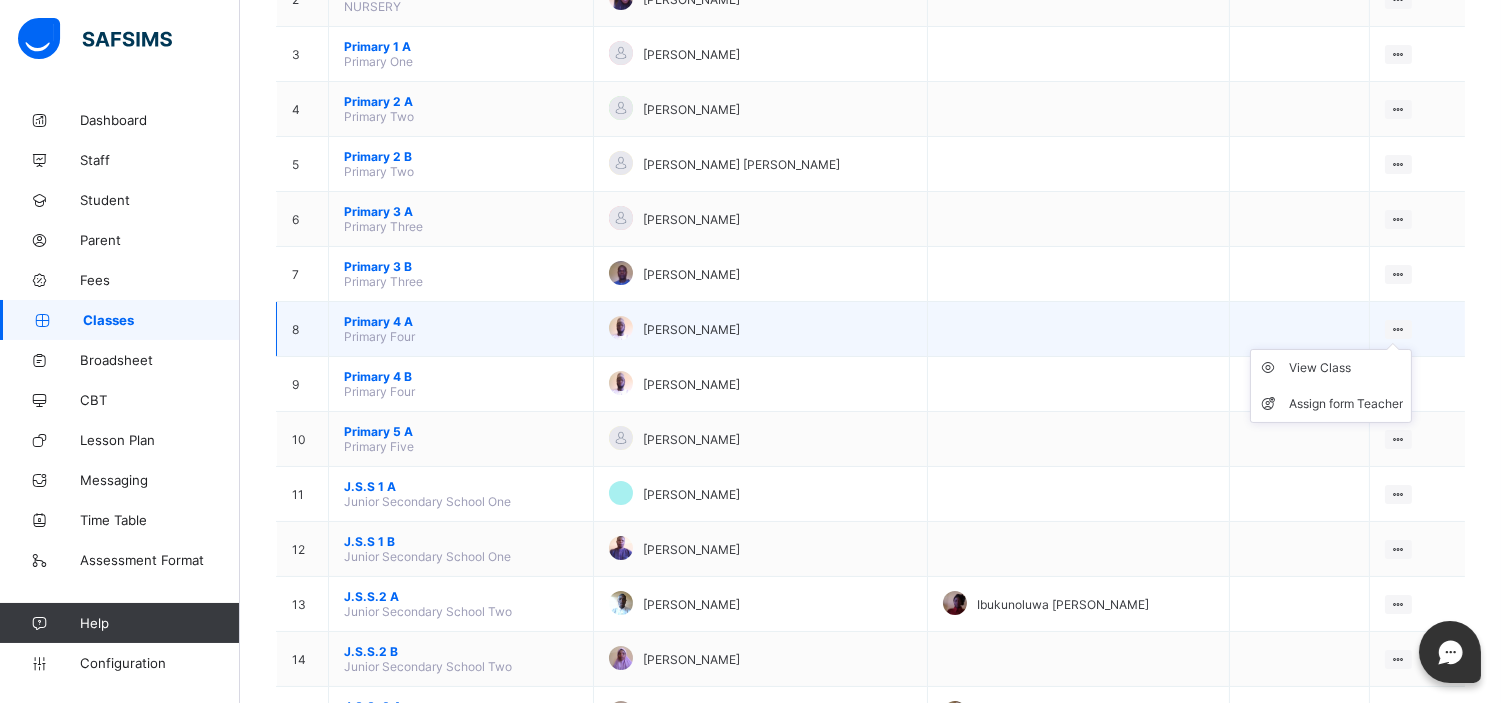 click on "View Class Assign form Teacher" at bounding box center [1331, 386] 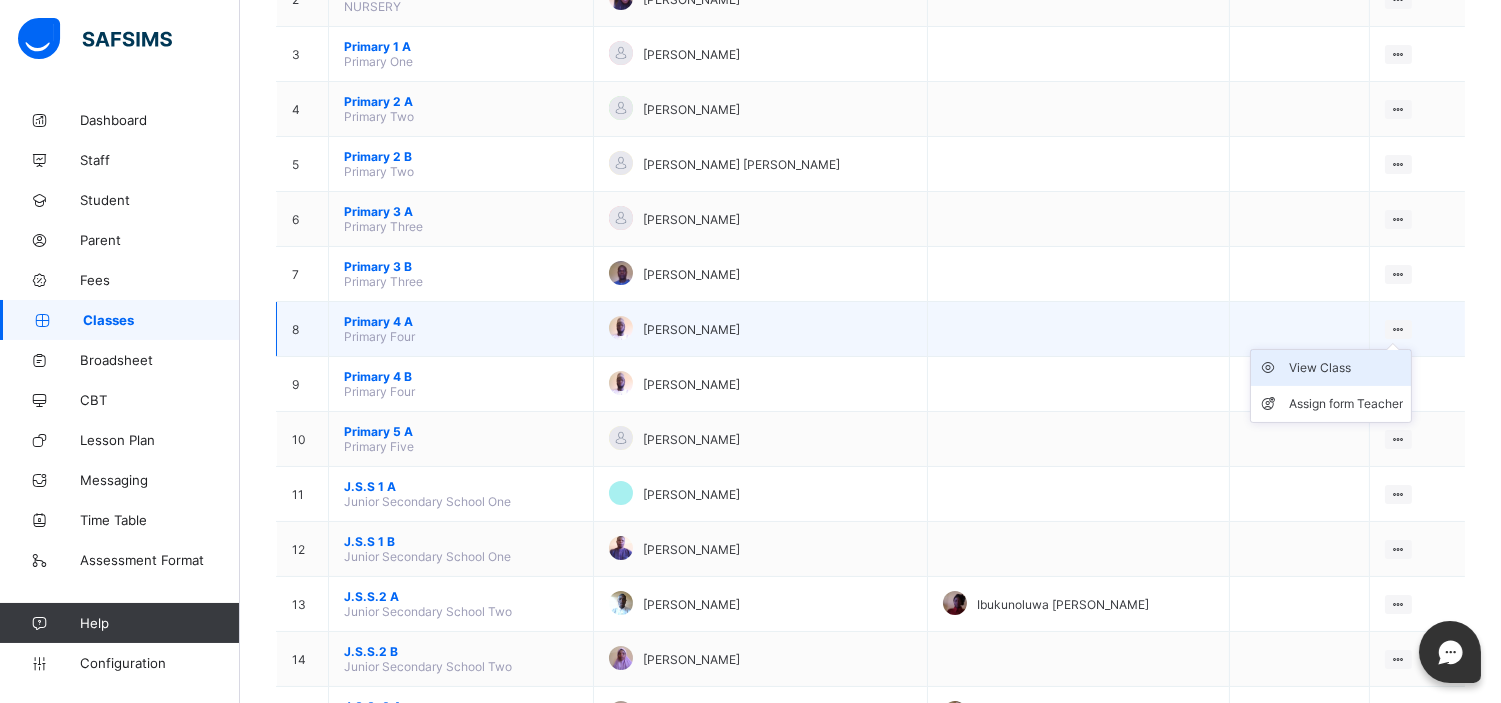 click on "View Class" at bounding box center [1346, 368] 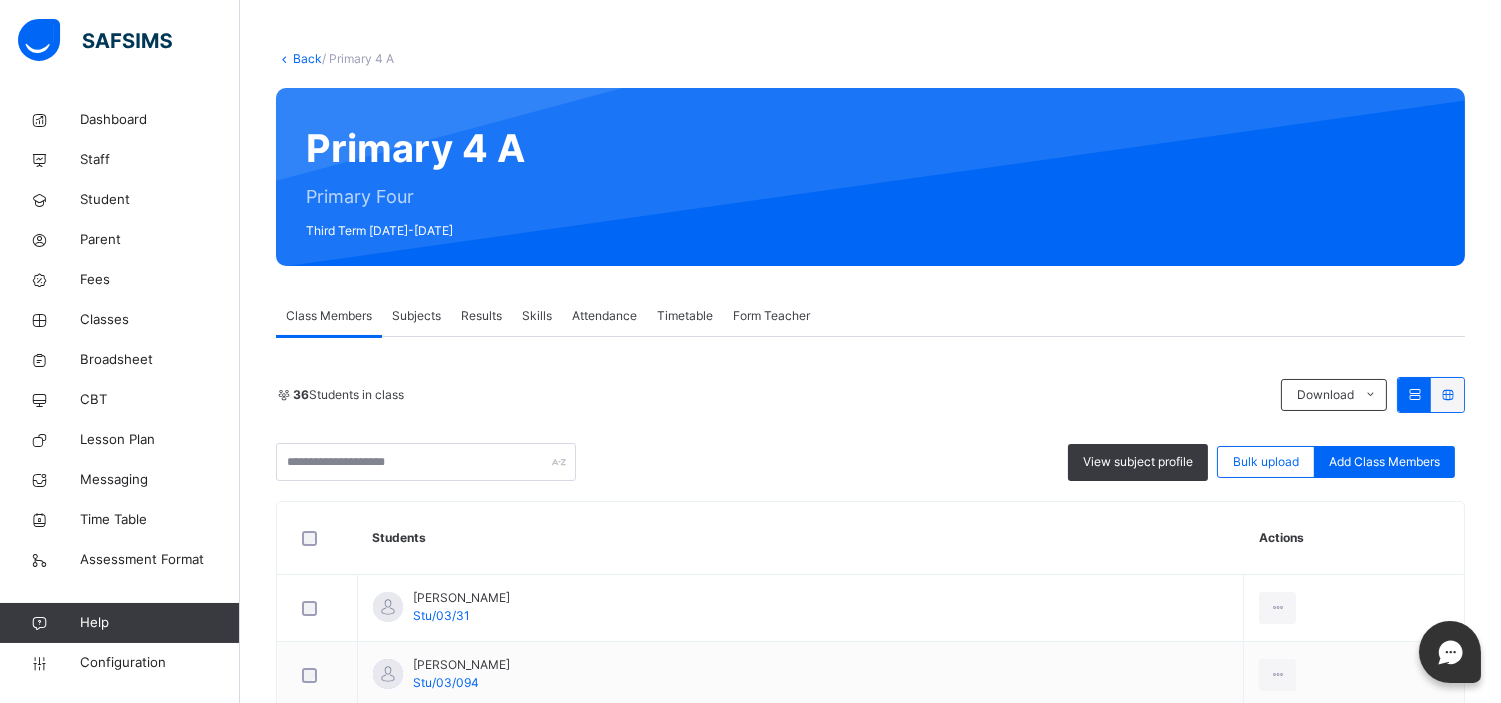 scroll, scrollTop: 180, scrollLeft: 0, axis: vertical 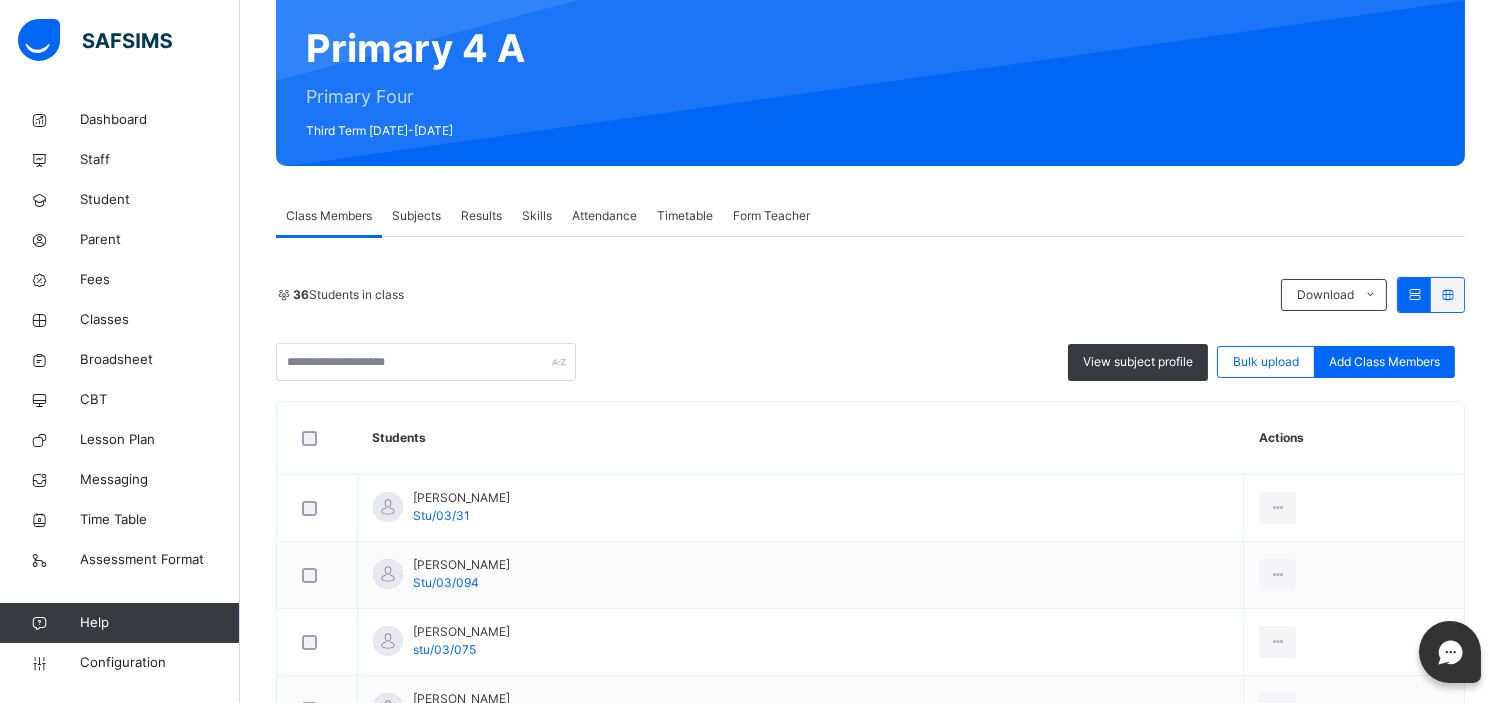 click on "Subjects" at bounding box center [416, 216] 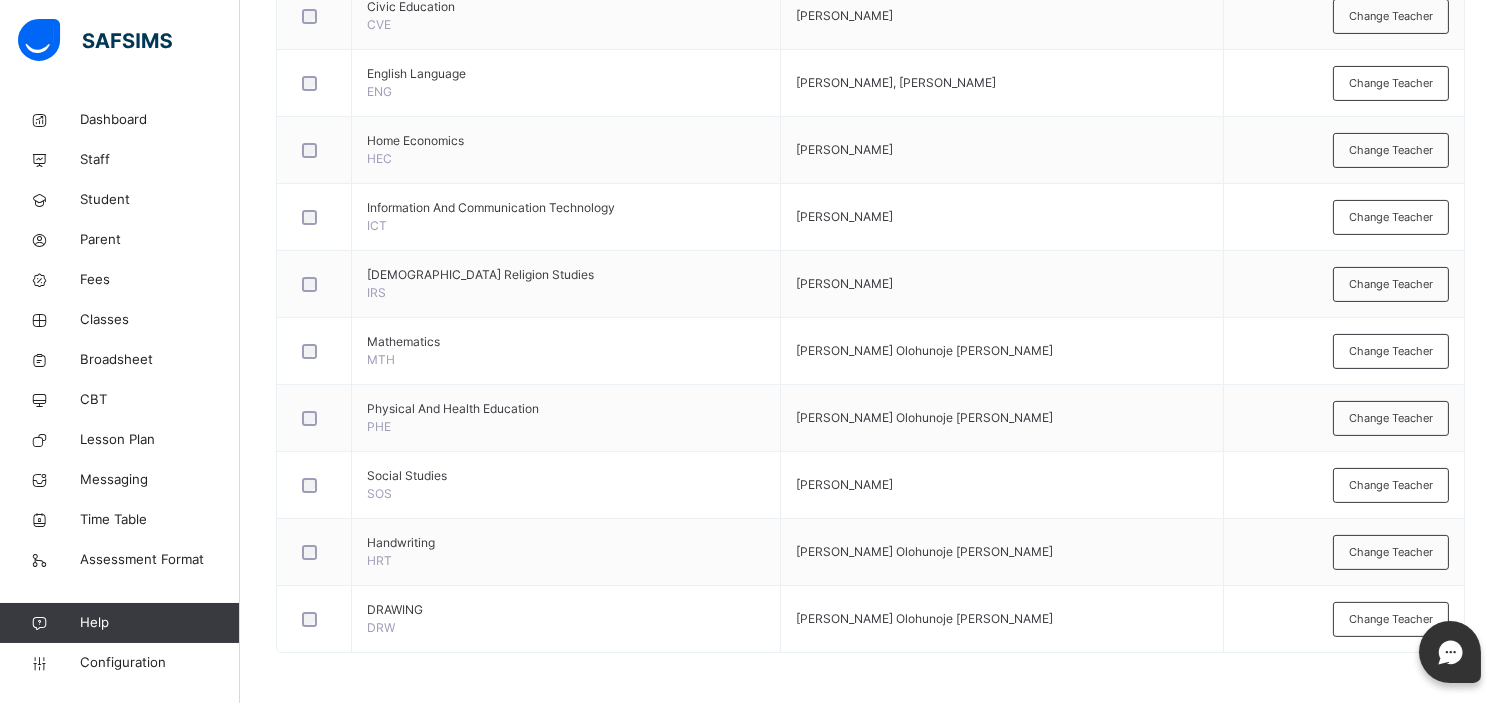 scroll, scrollTop: 925, scrollLeft: 0, axis: vertical 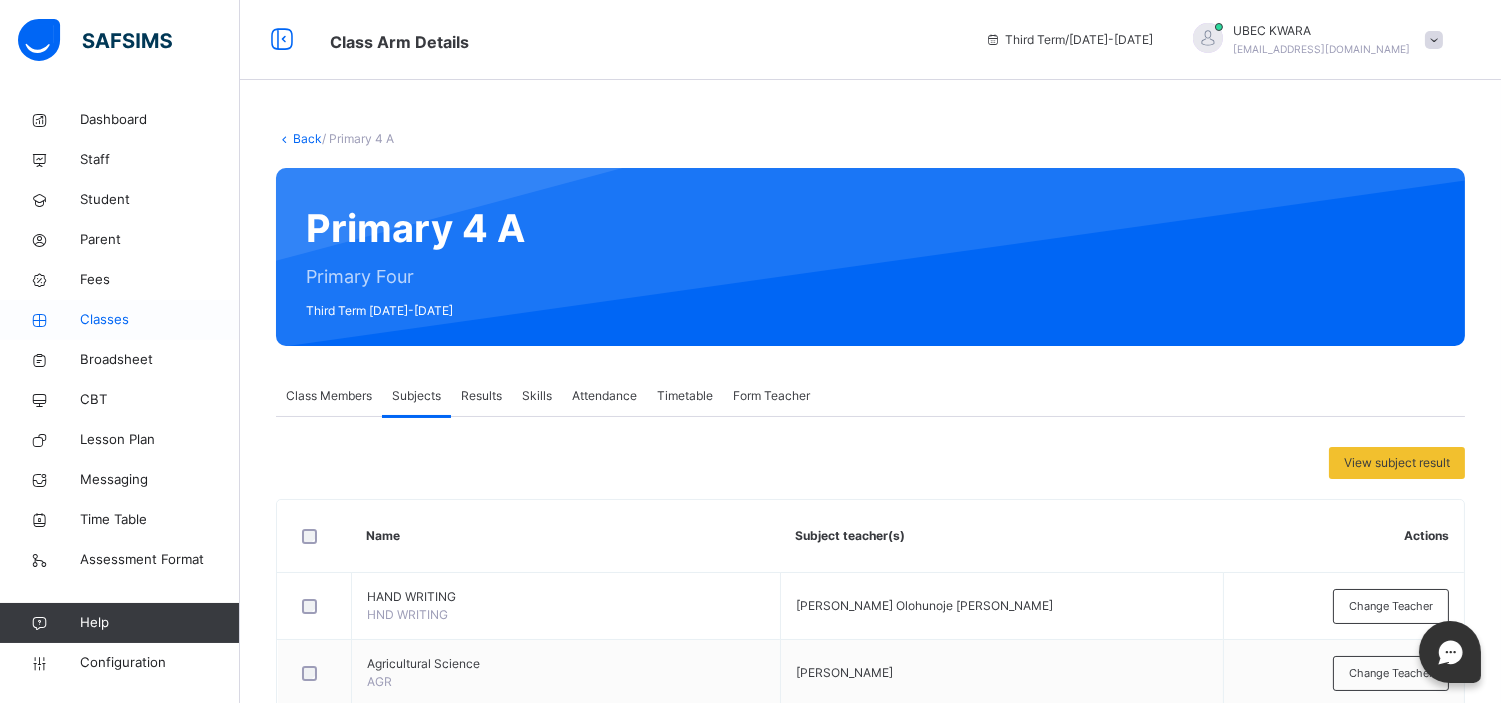 click on "Classes" at bounding box center (160, 320) 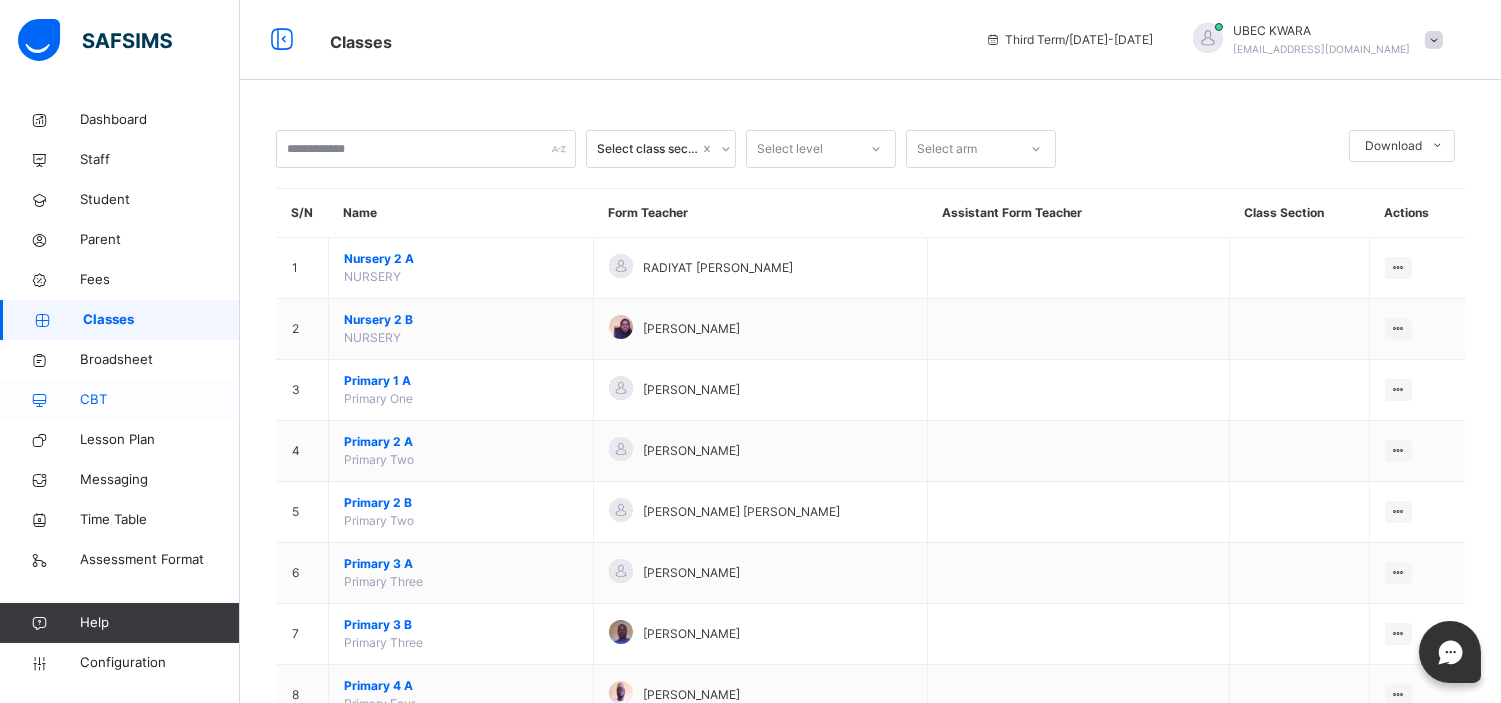 click on "CBT" at bounding box center [120, 400] 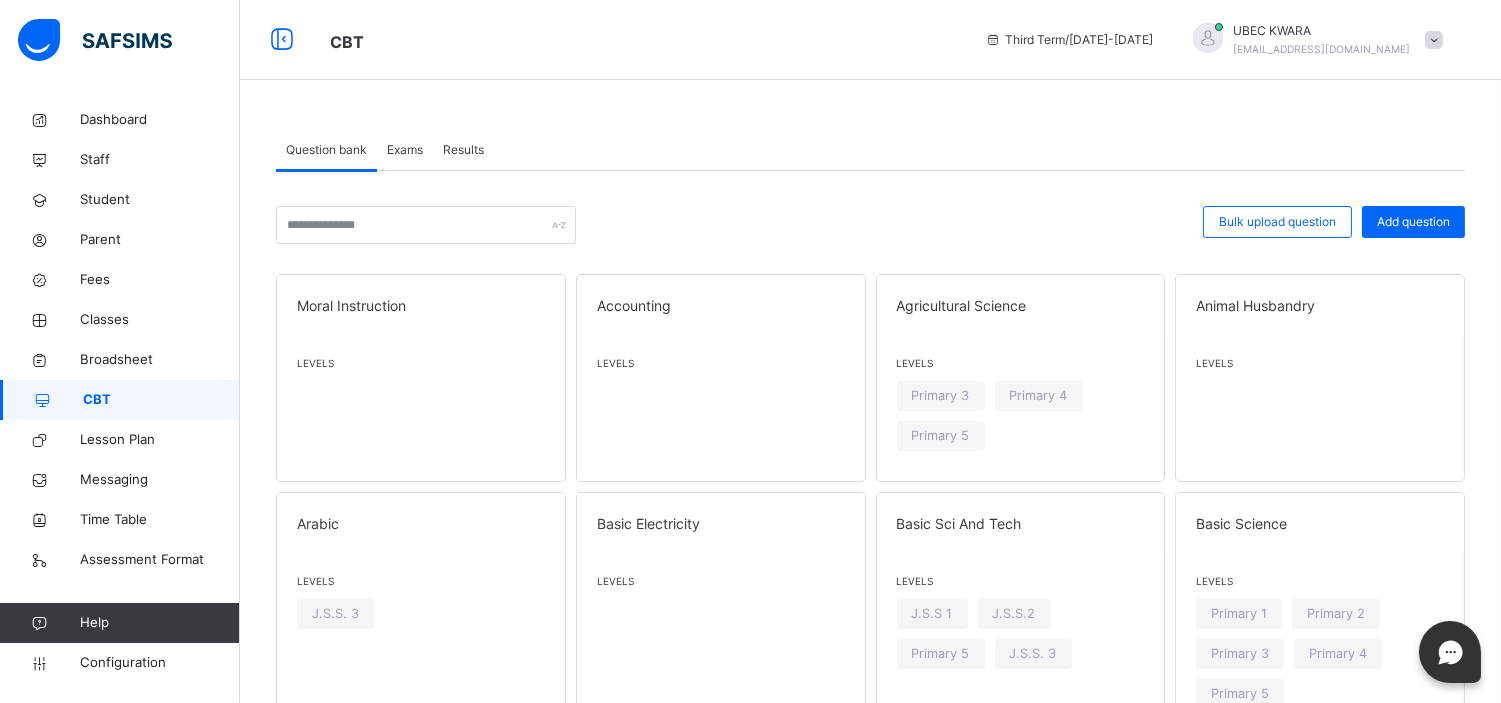 click on "Exams" at bounding box center [405, 150] 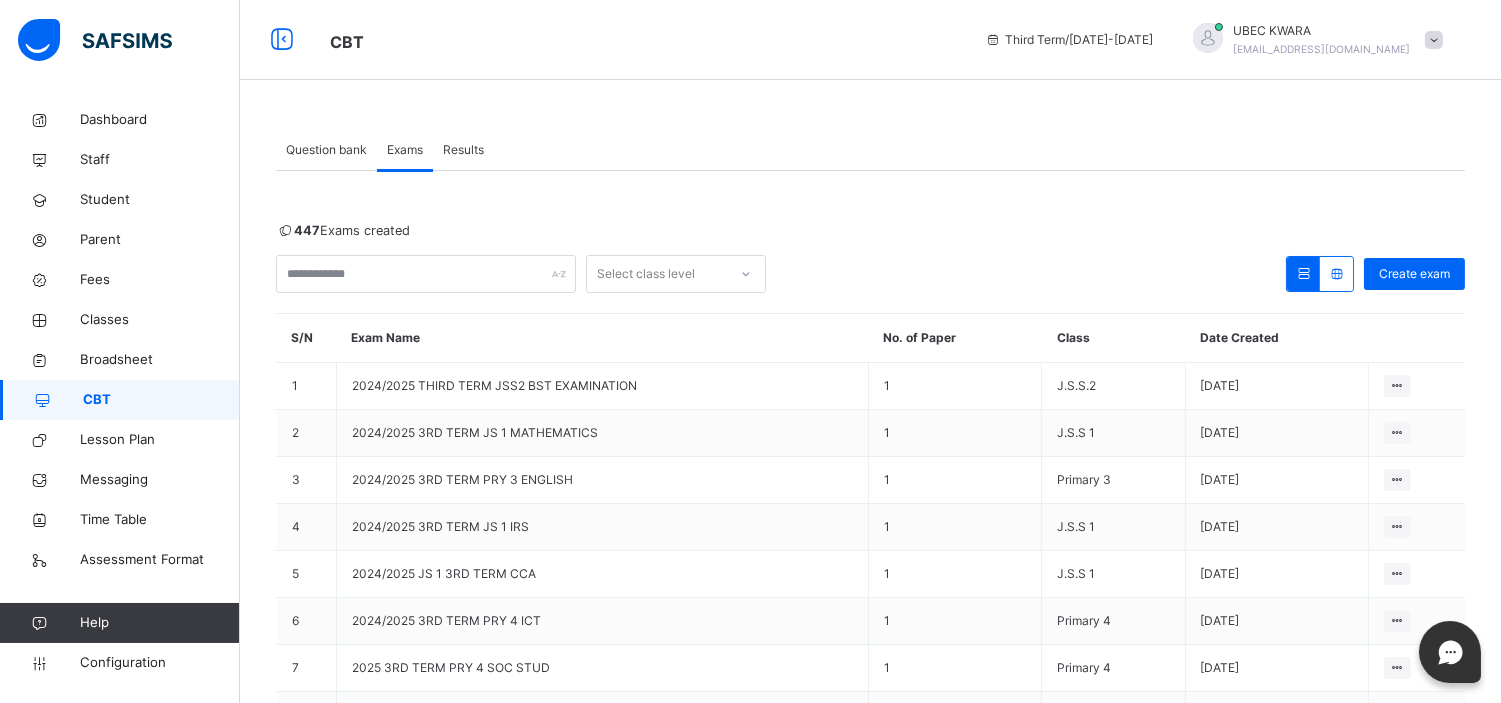 click on "Exams" at bounding box center [405, 150] 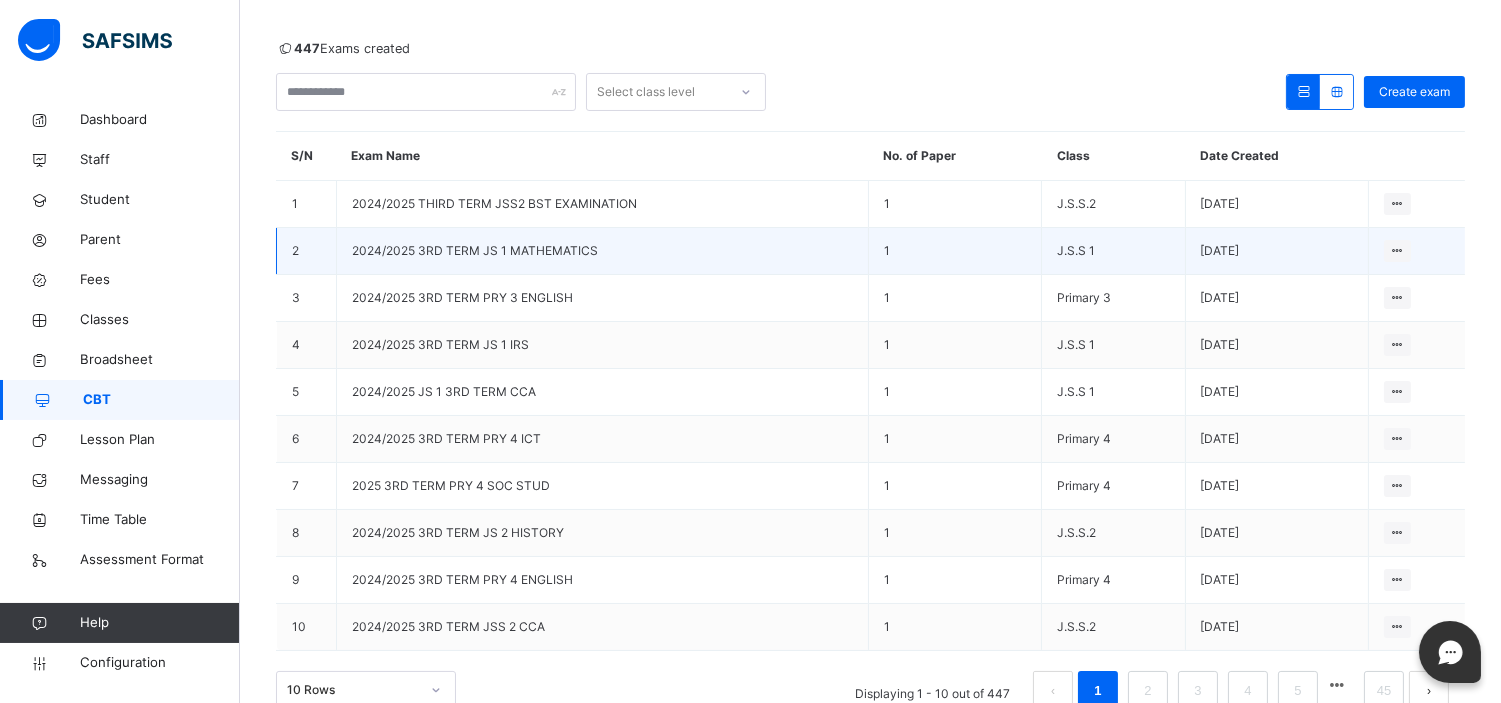 scroll, scrollTop: 235, scrollLeft: 0, axis: vertical 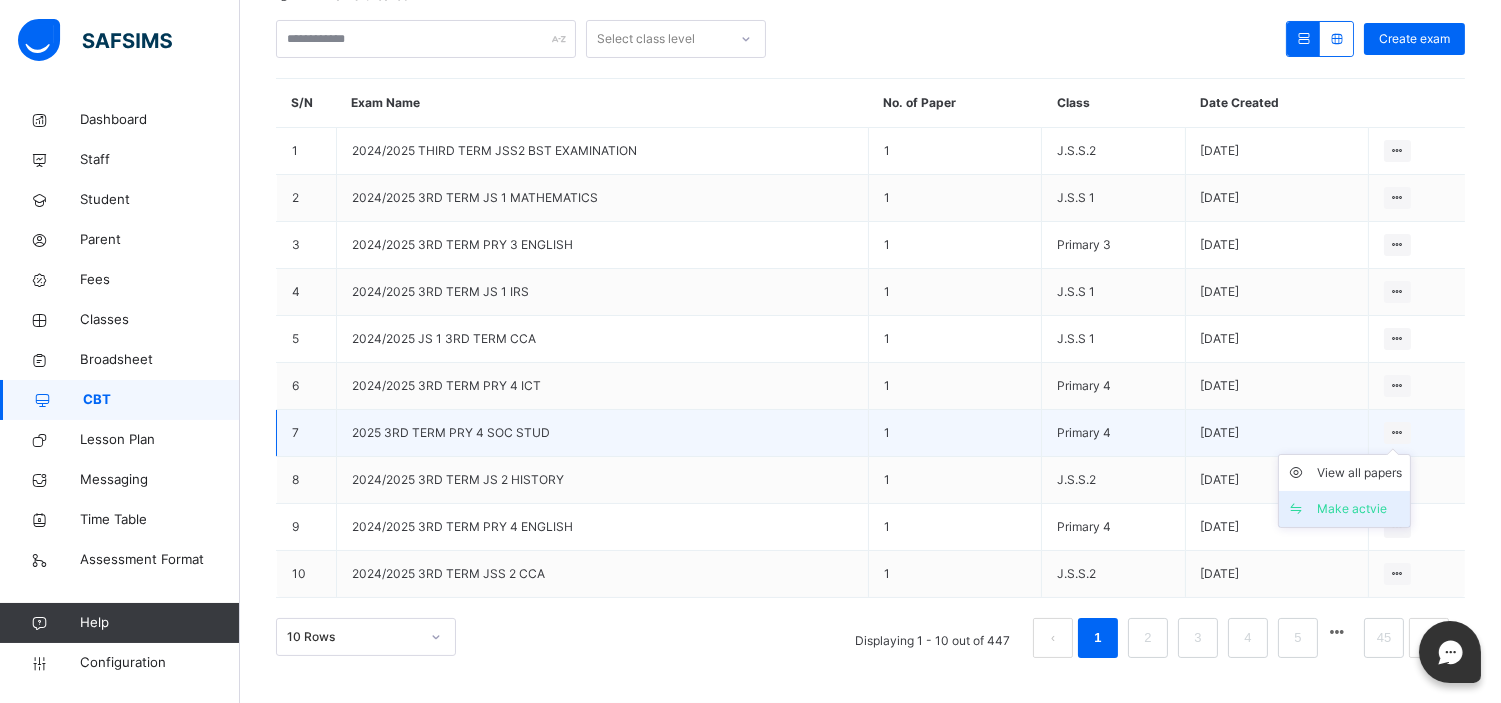 click on "Make actvie" at bounding box center [1359, 509] 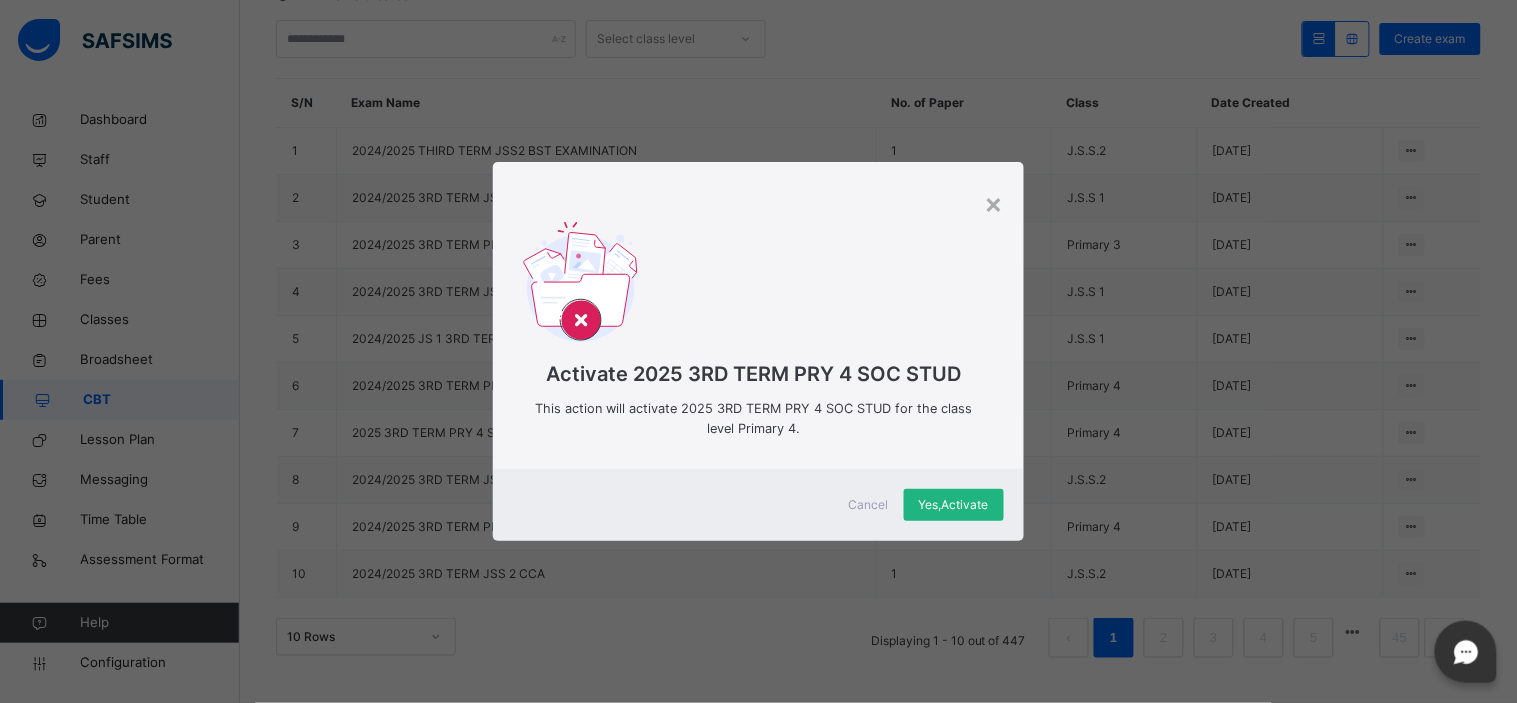 click on "Yes,  Activate" at bounding box center [954, 505] 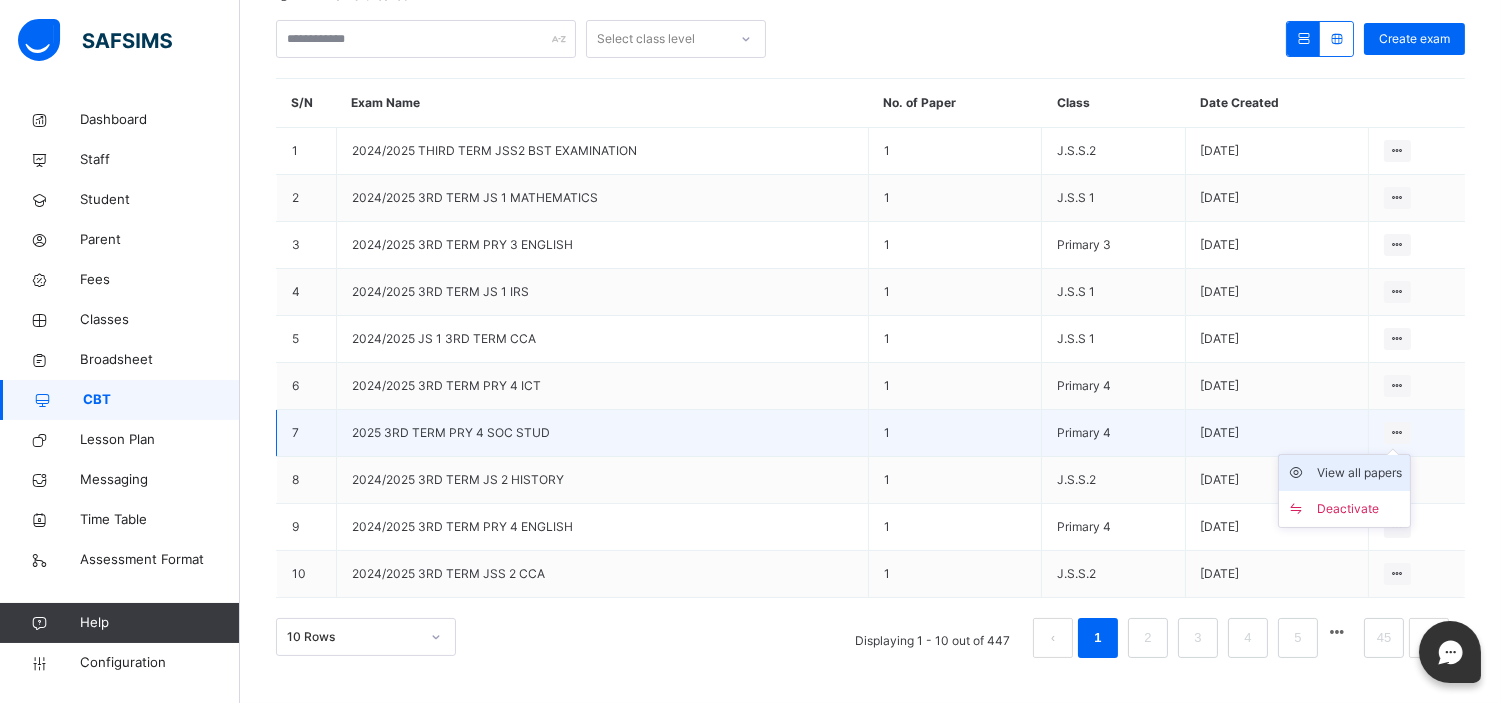 click on "View all papers" at bounding box center [1359, 473] 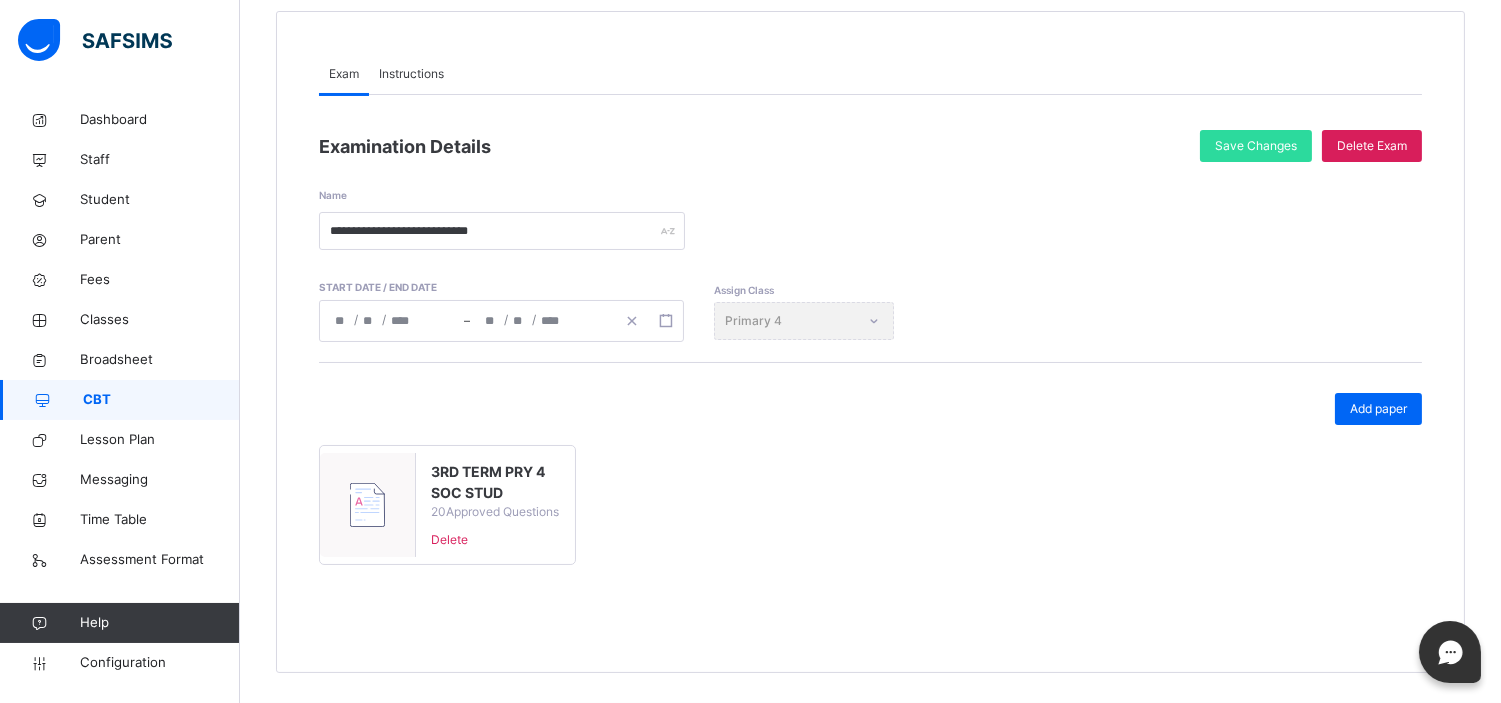 scroll, scrollTop: 205, scrollLeft: 0, axis: vertical 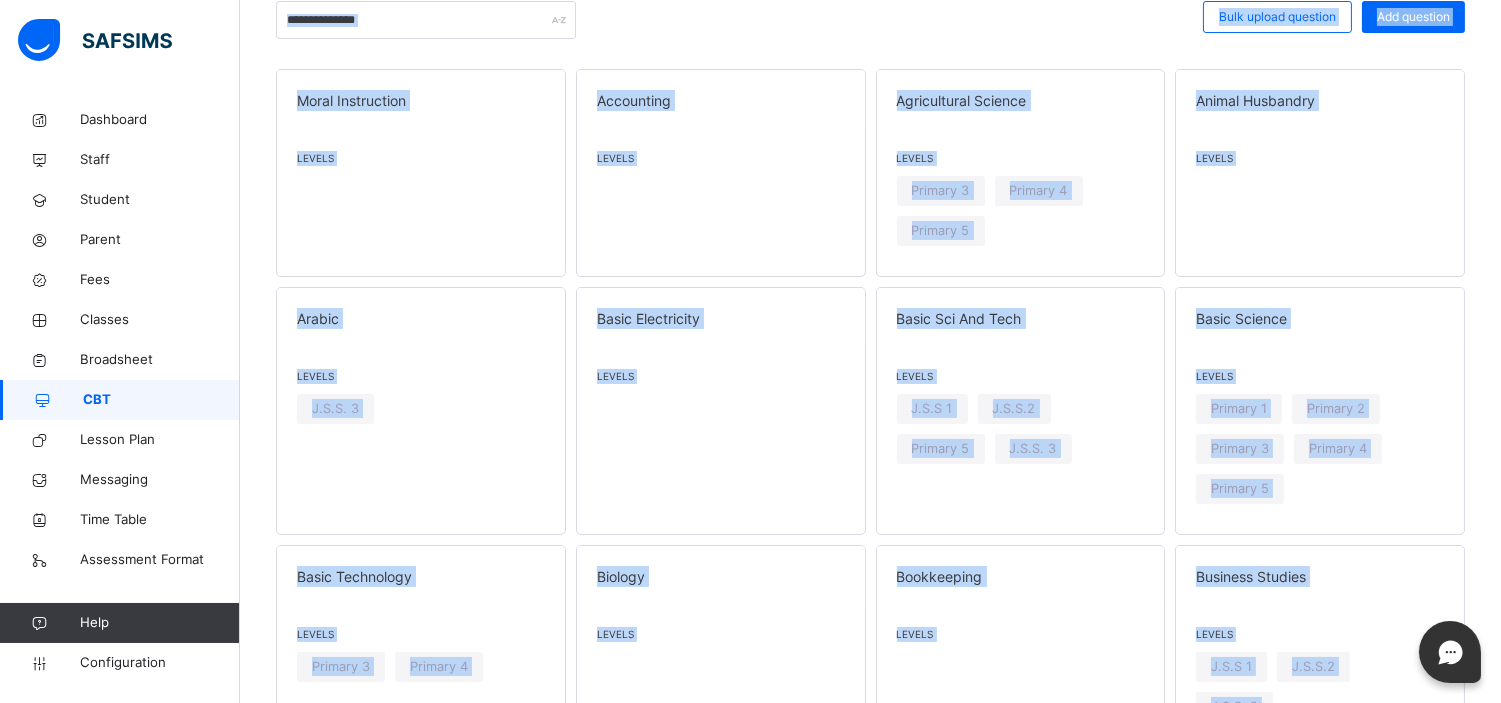 click on "CBT" at bounding box center [120, 400] 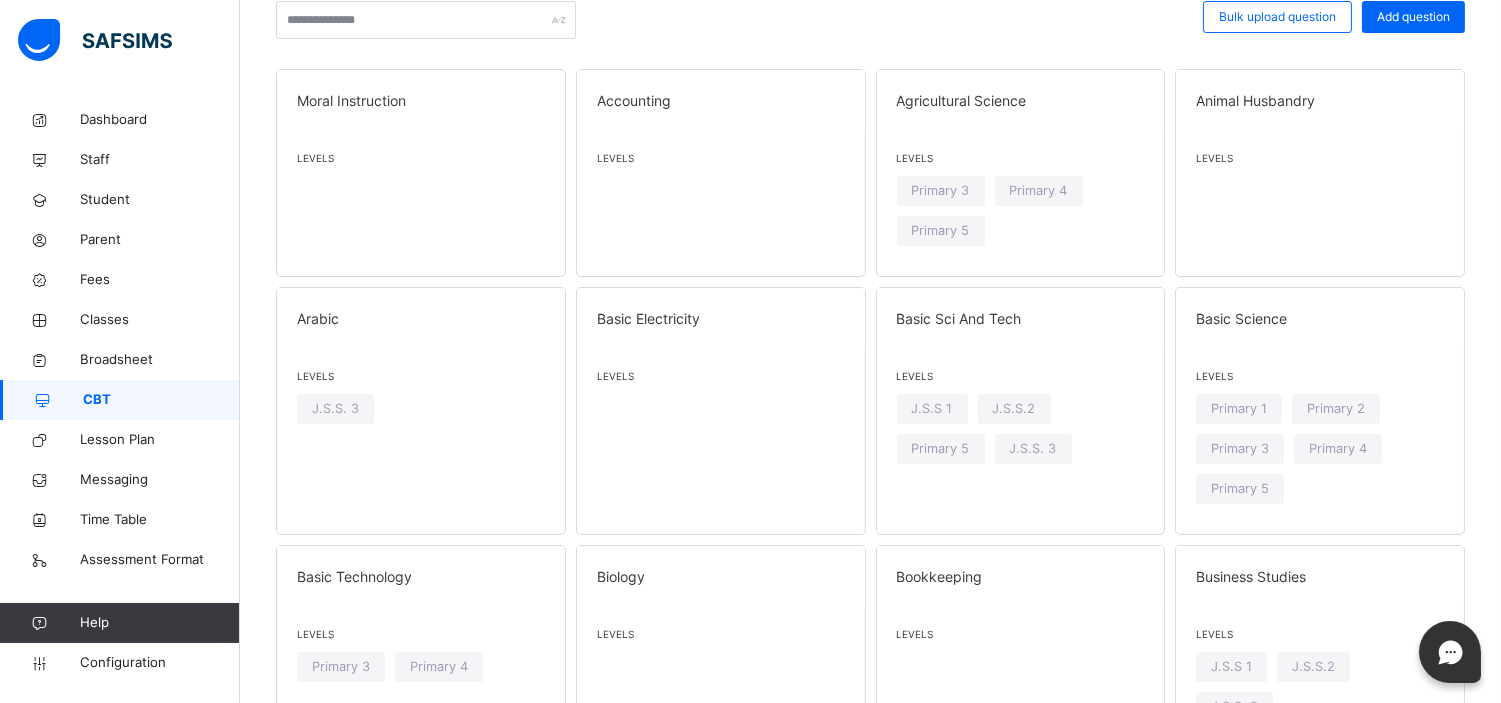 scroll, scrollTop: 0, scrollLeft: 0, axis: both 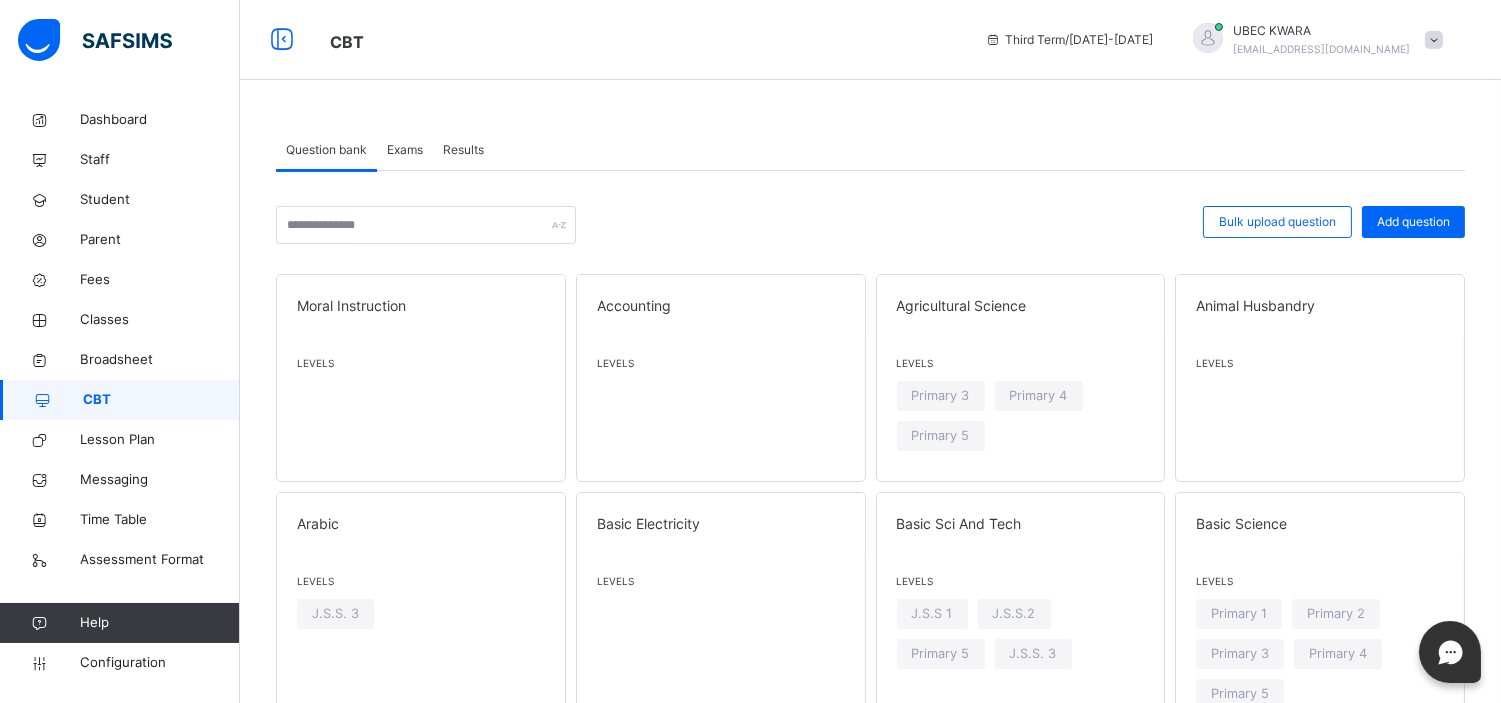 click on "Exams" at bounding box center [405, 150] 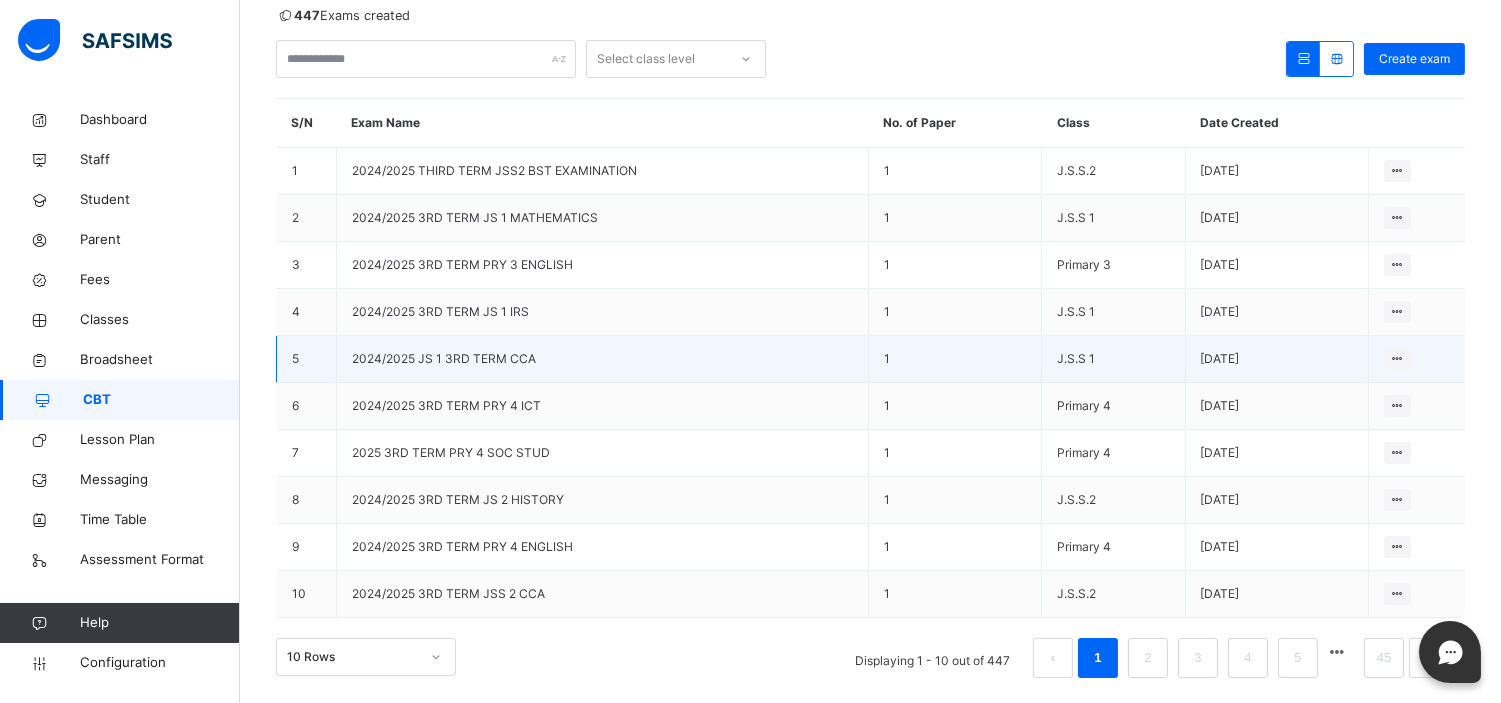 scroll, scrollTop: 235, scrollLeft: 0, axis: vertical 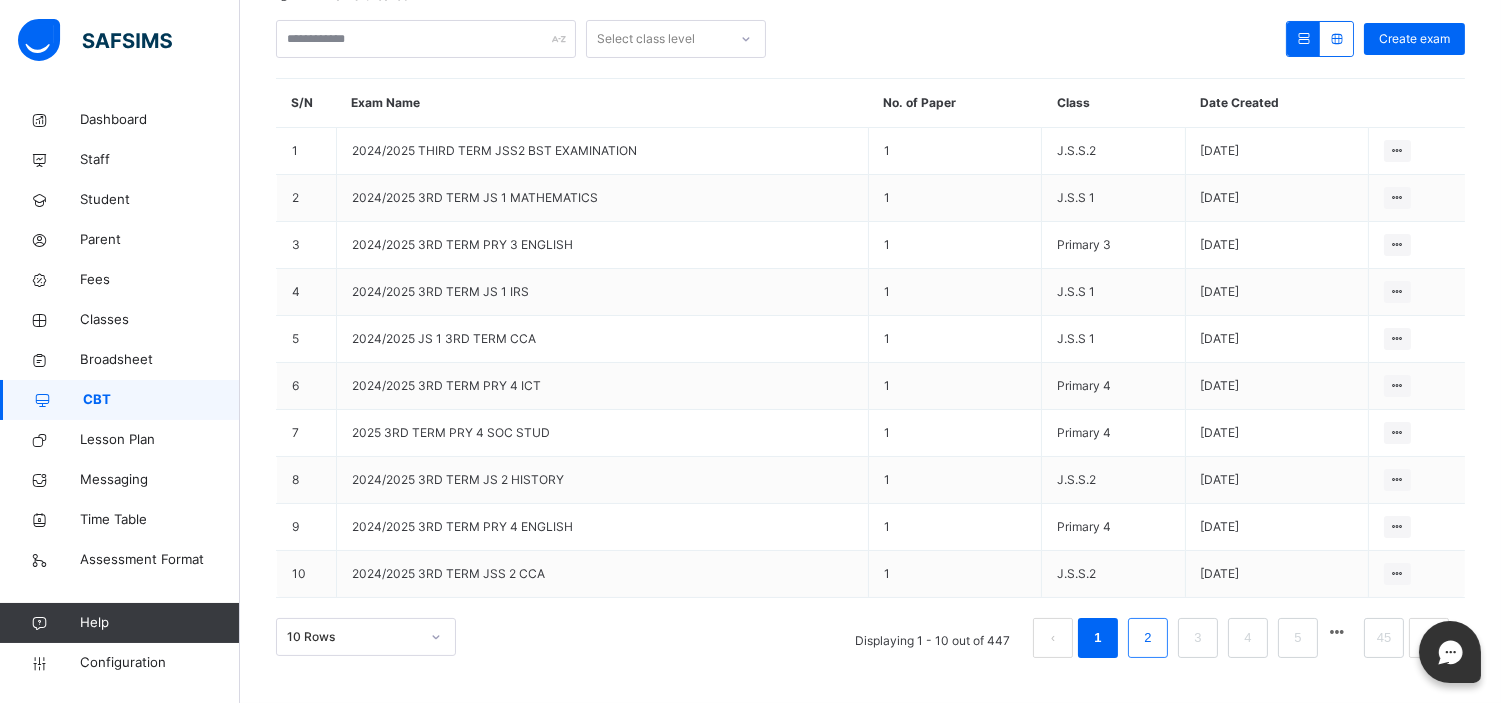 click on "2" at bounding box center (1147, 638) 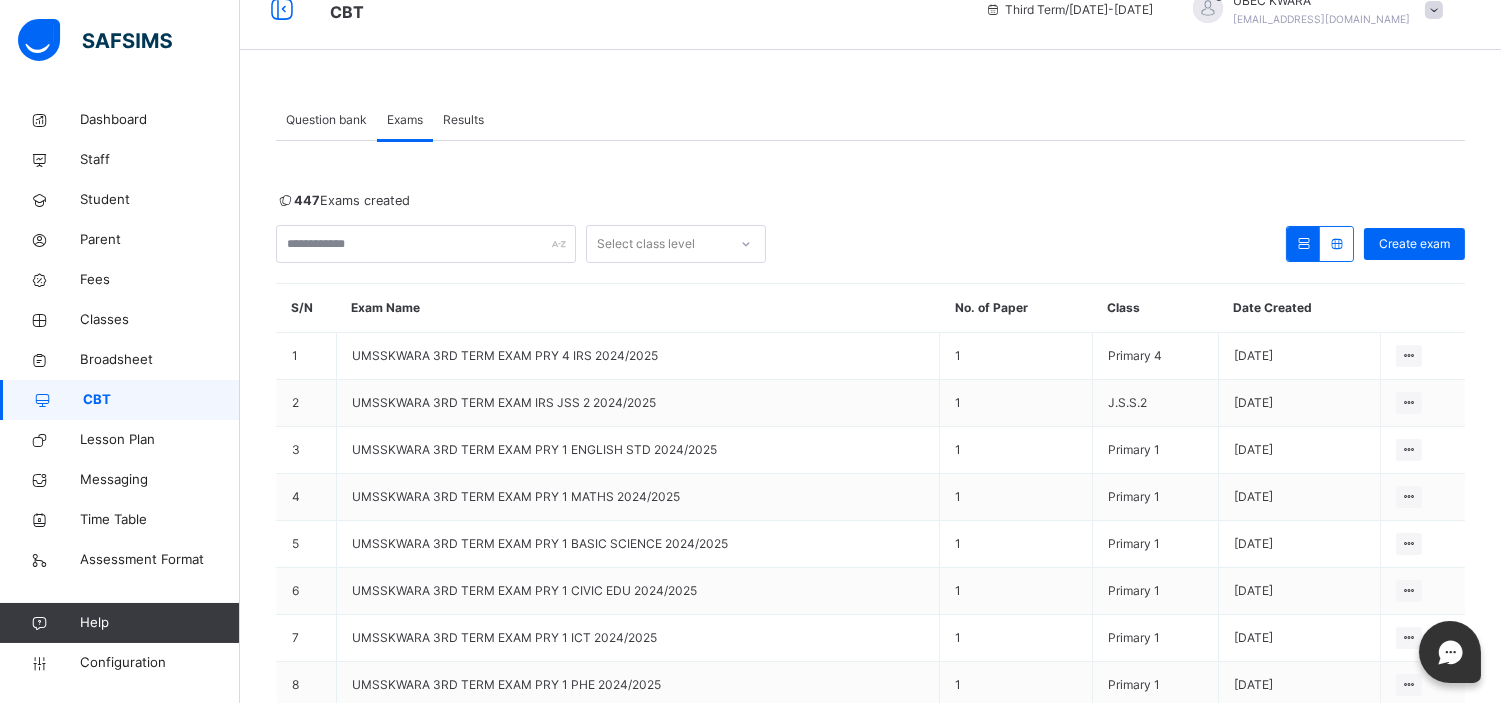 scroll, scrollTop: 235, scrollLeft: 0, axis: vertical 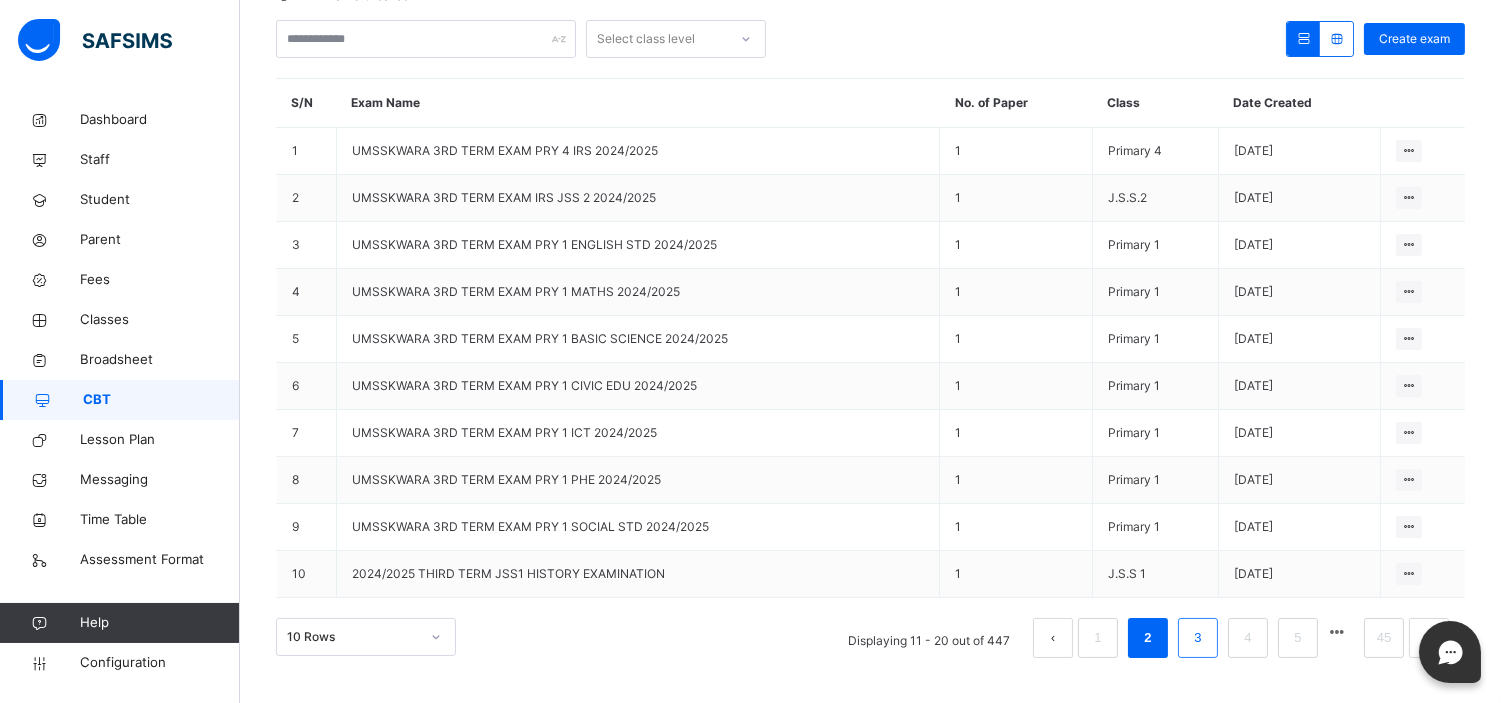 click on "3" at bounding box center [1197, 638] 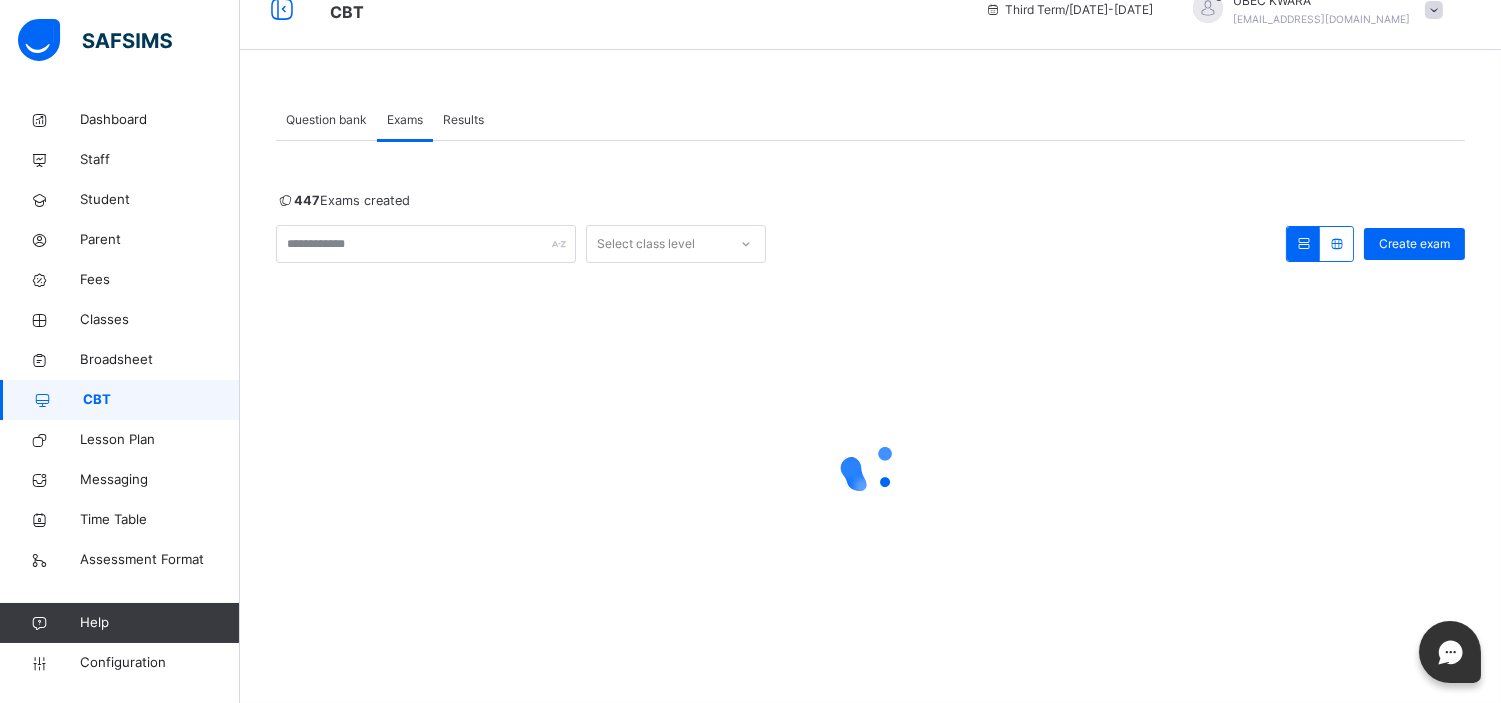 scroll, scrollTop: 30, scrollLeft: 0, axis: vertical 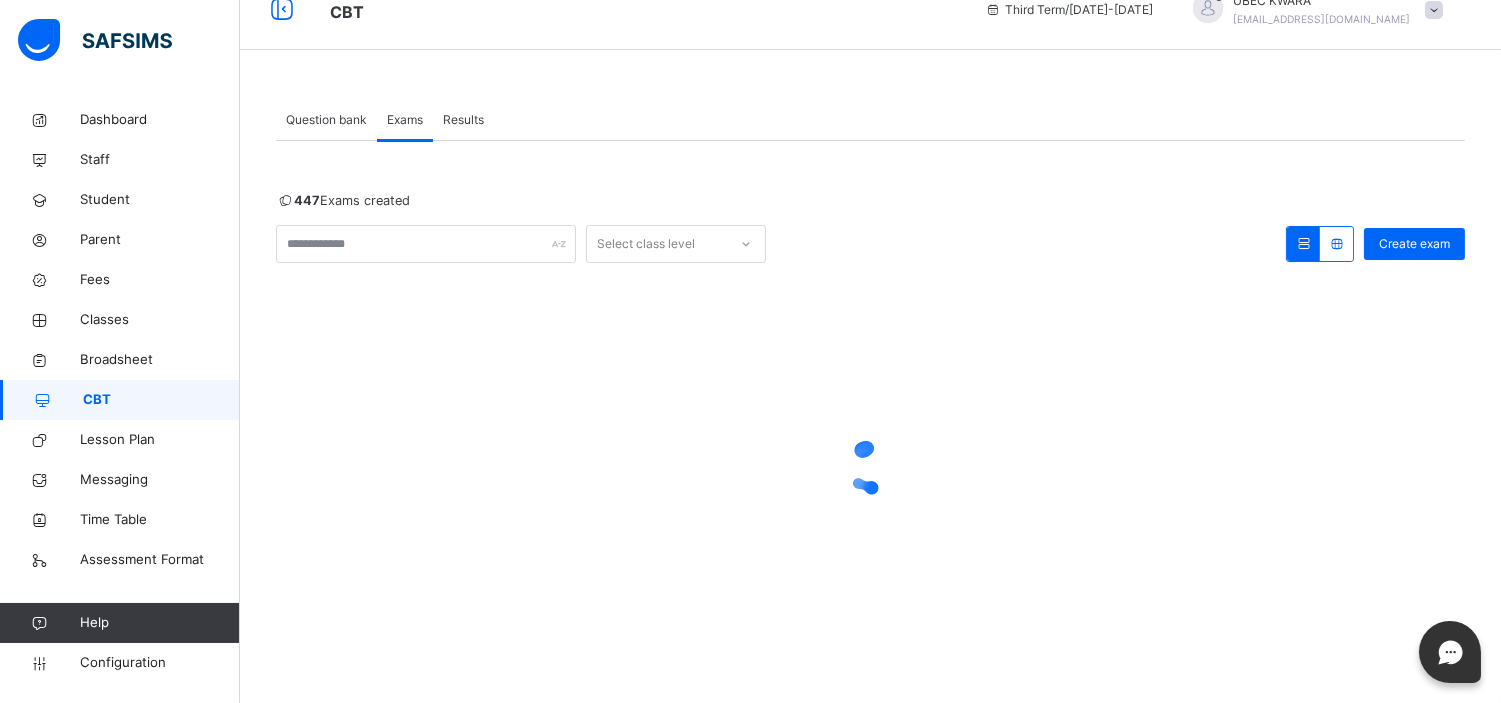 click 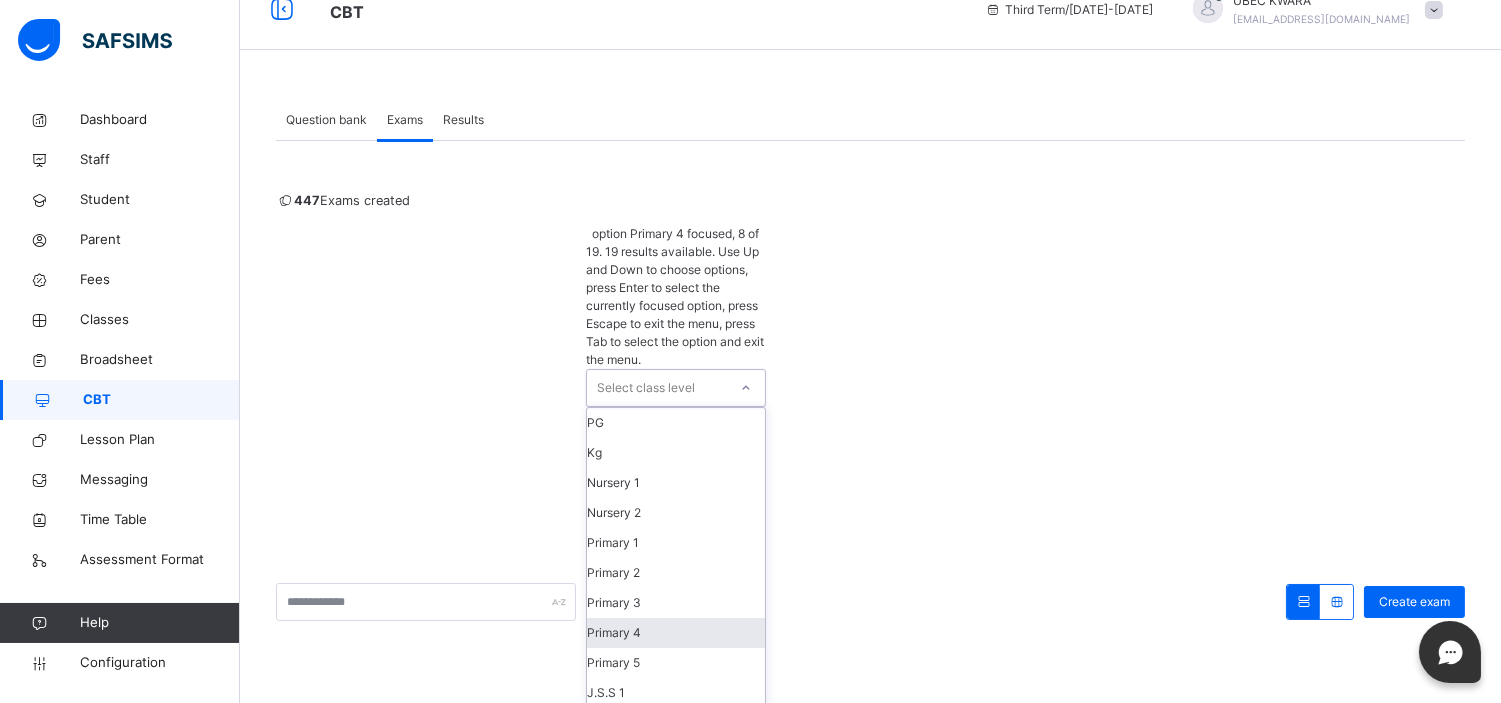 click on "Primary 4" at bounding box center [676, 633] 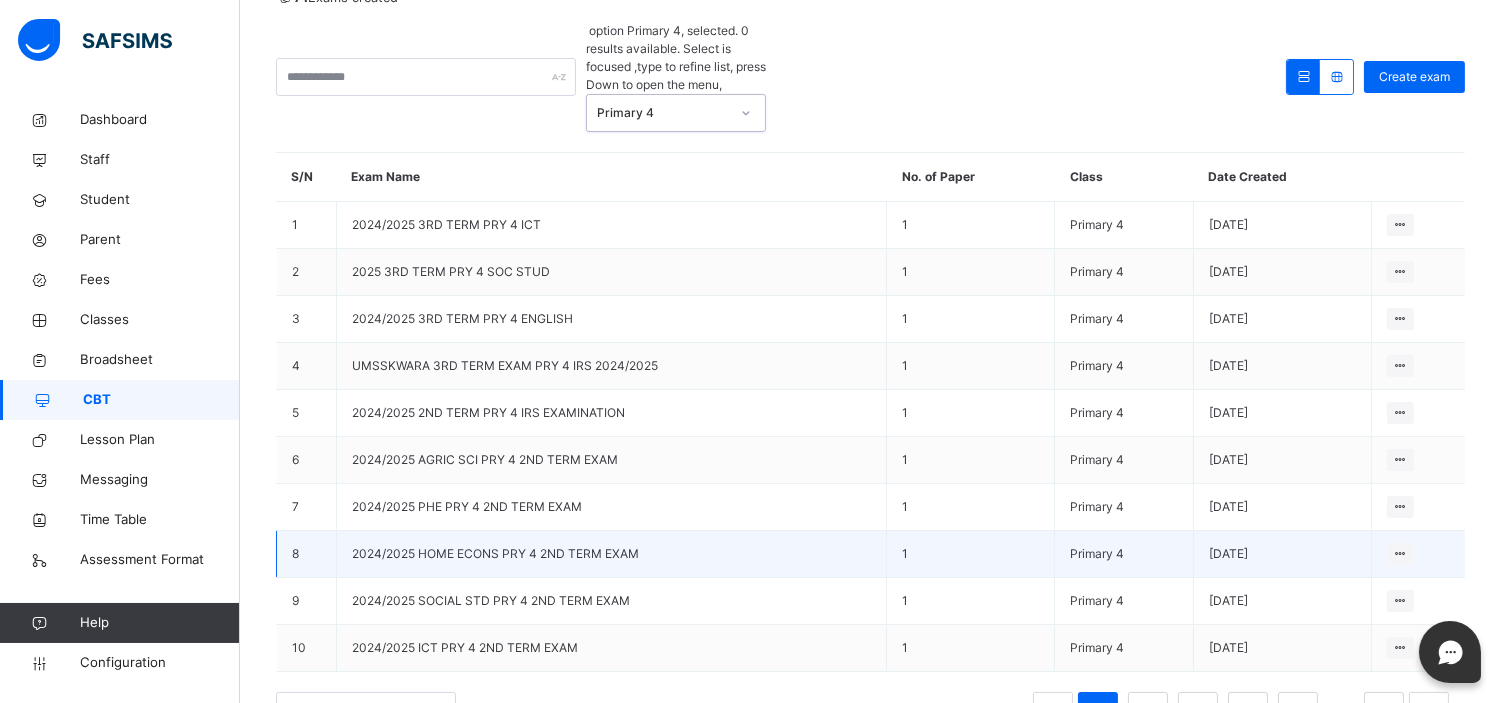 scroll, scrollTop: 235, scrollLeft: 0, axis: vertical 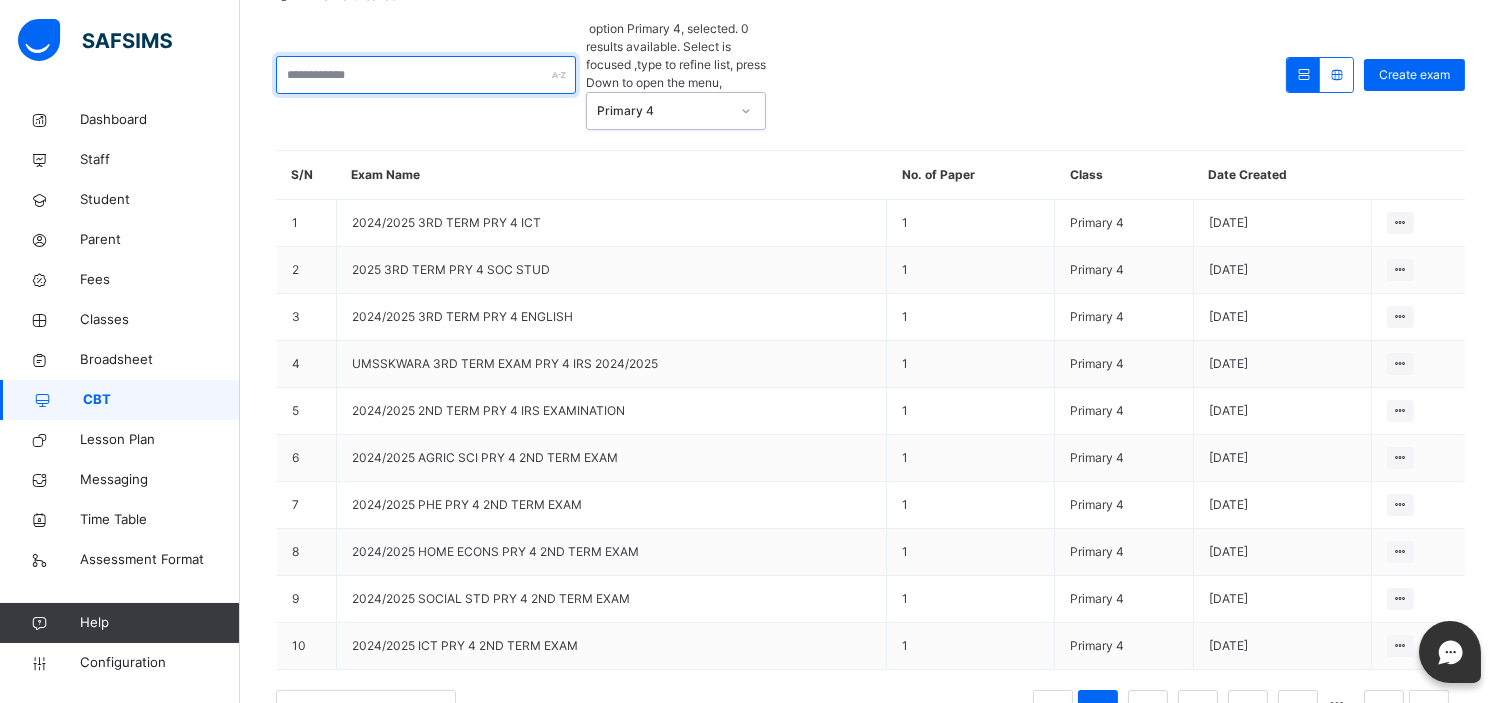 click at bounding box center [426, 75] 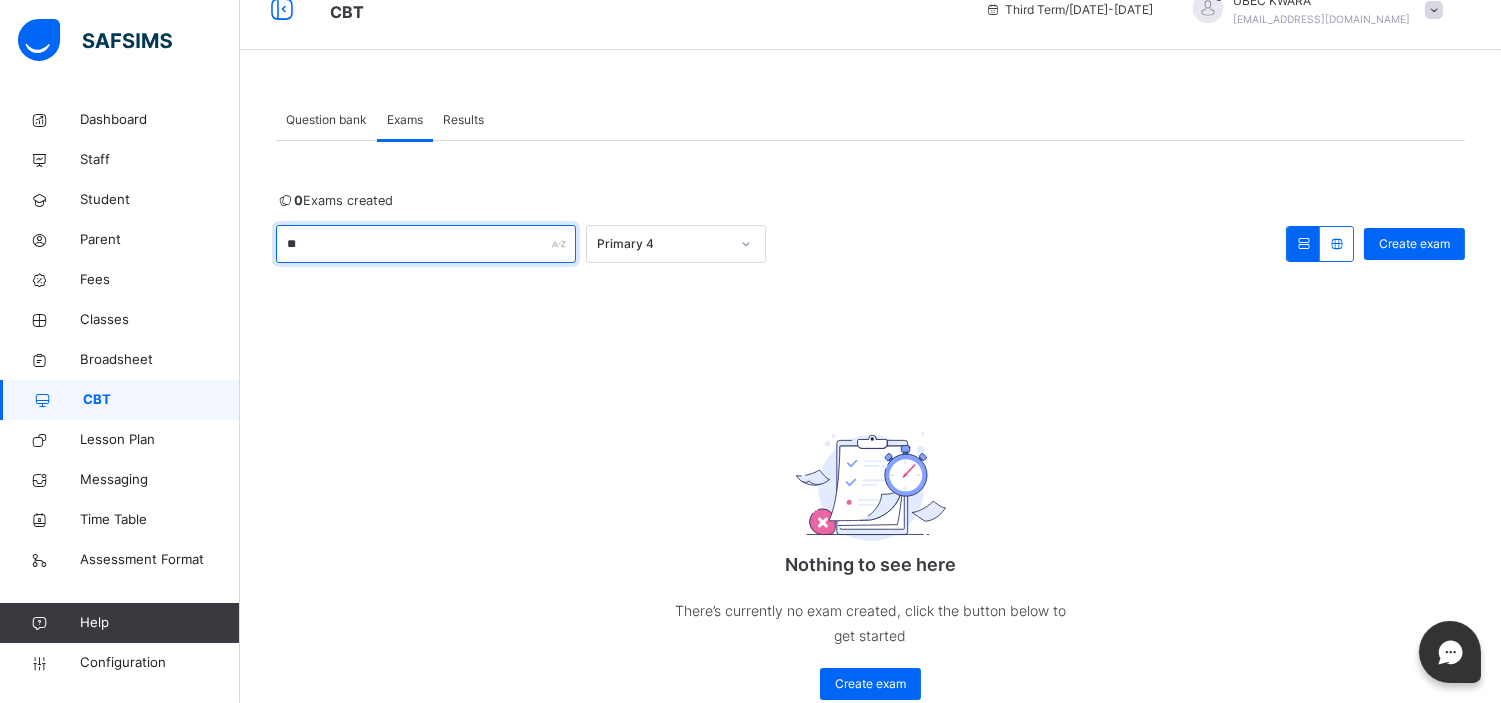 scroll, scrollTop: 93, scrollLeft: 0, axis: vertical 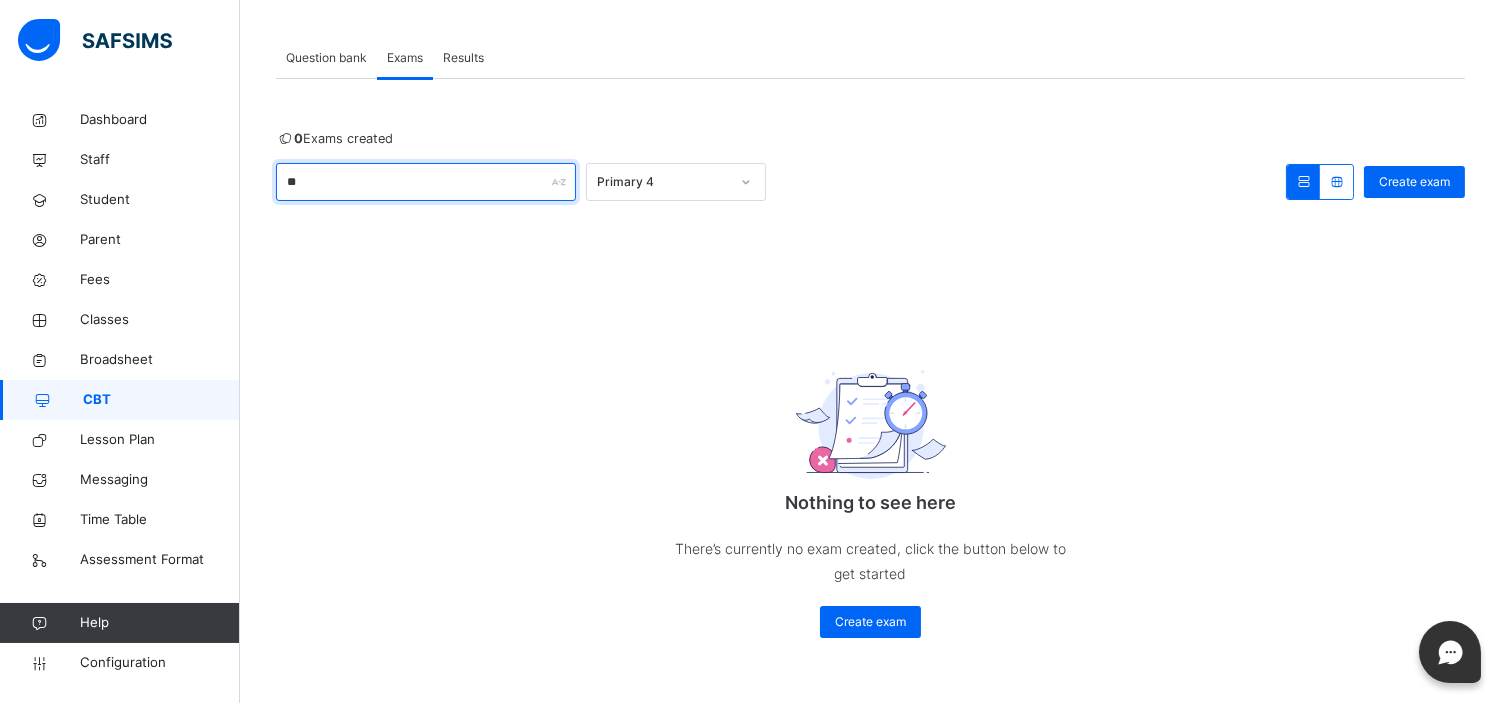 type on "*" 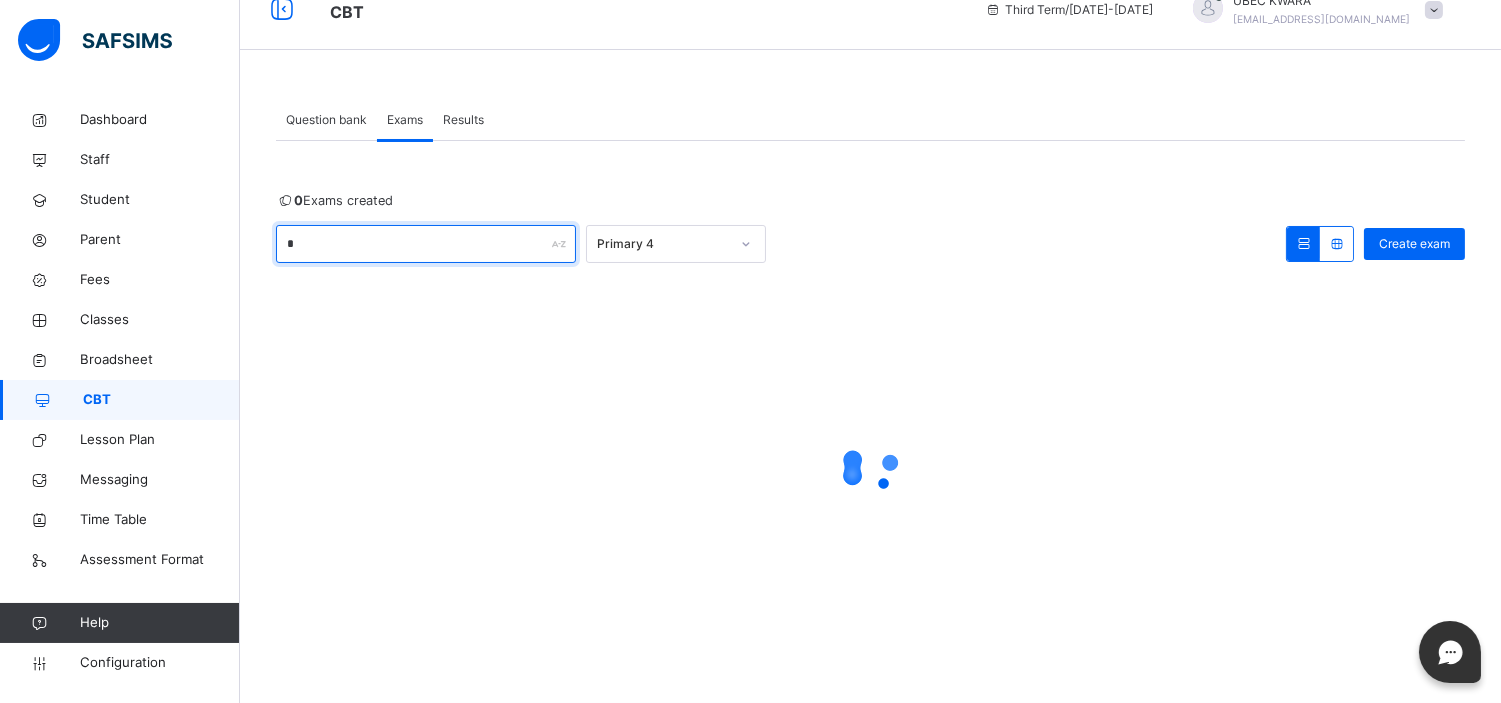 scroll, scrollTop: 30, scrollLeft: 0, axis: vertical 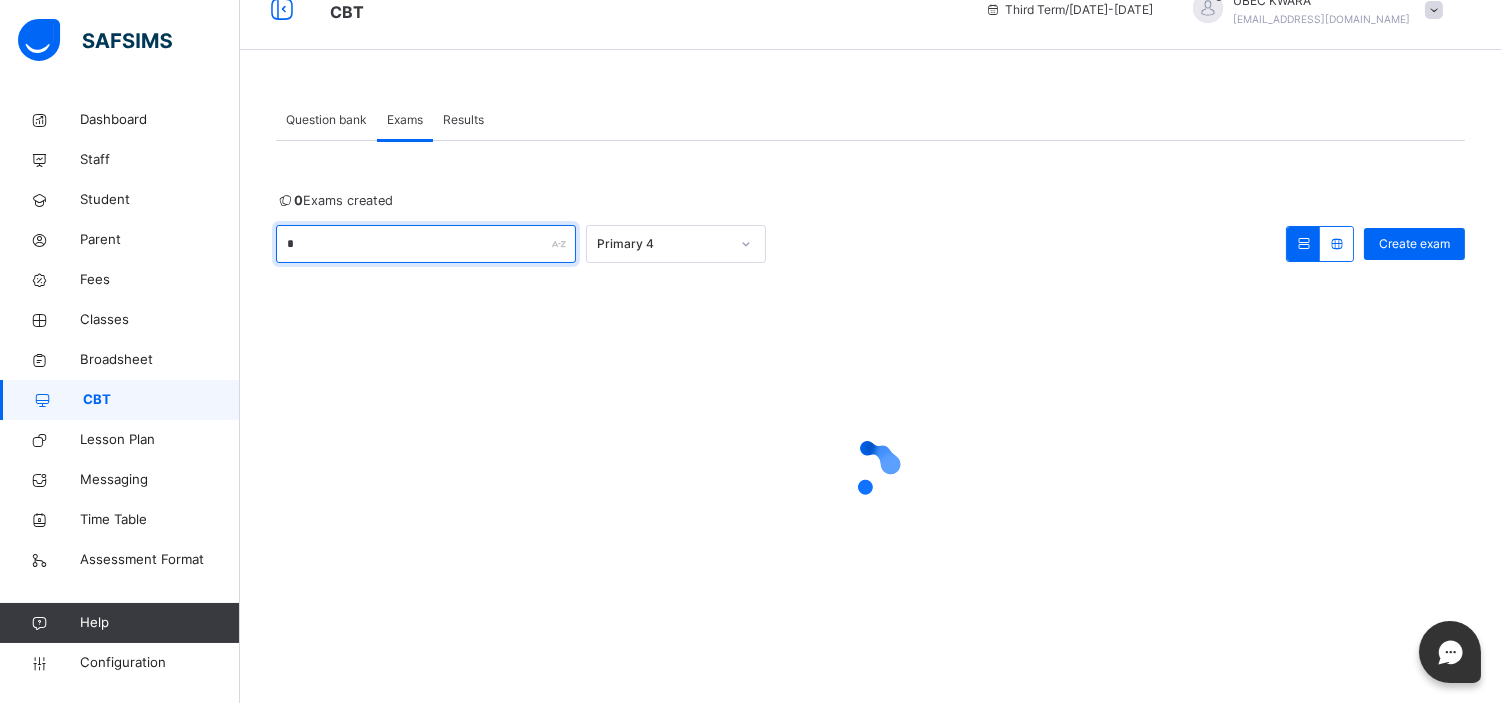 click on "*" at bounding box center [426, 244] 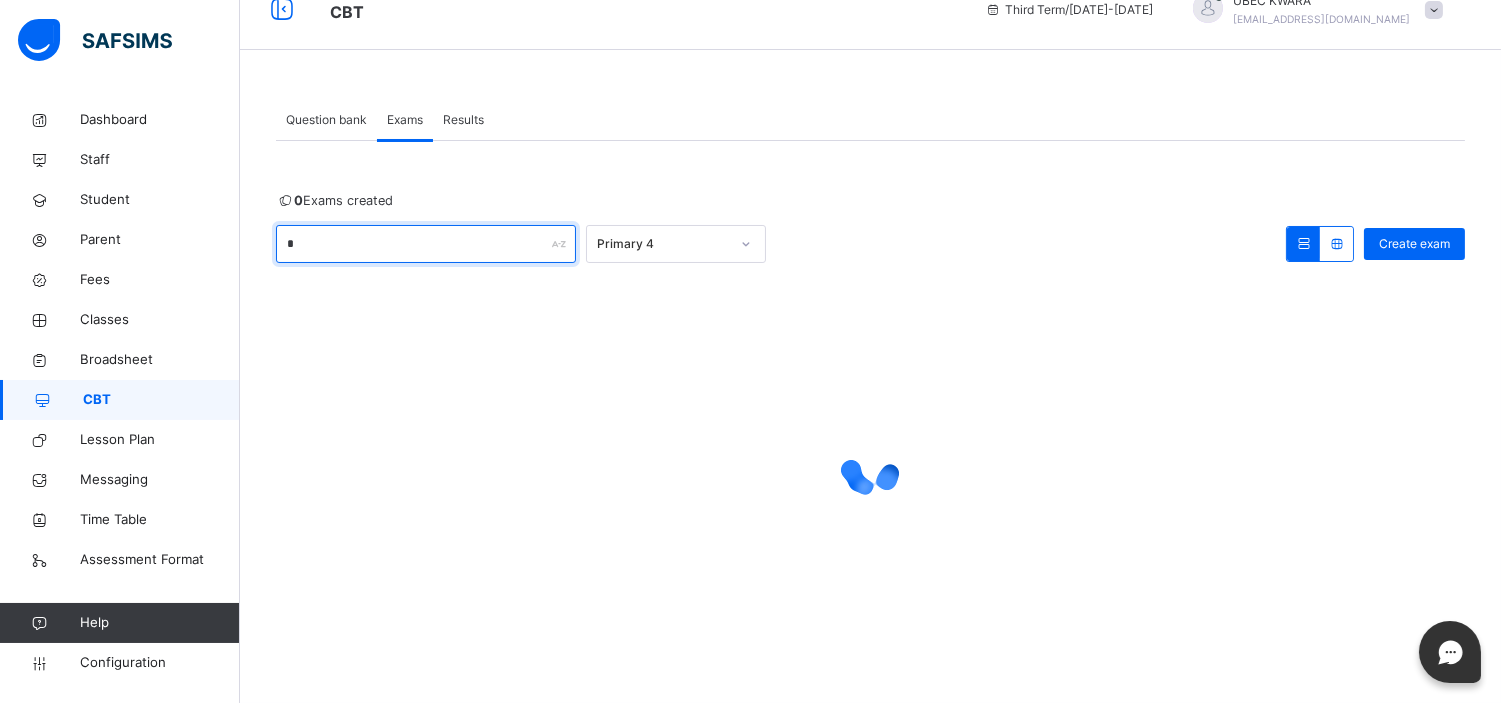 type 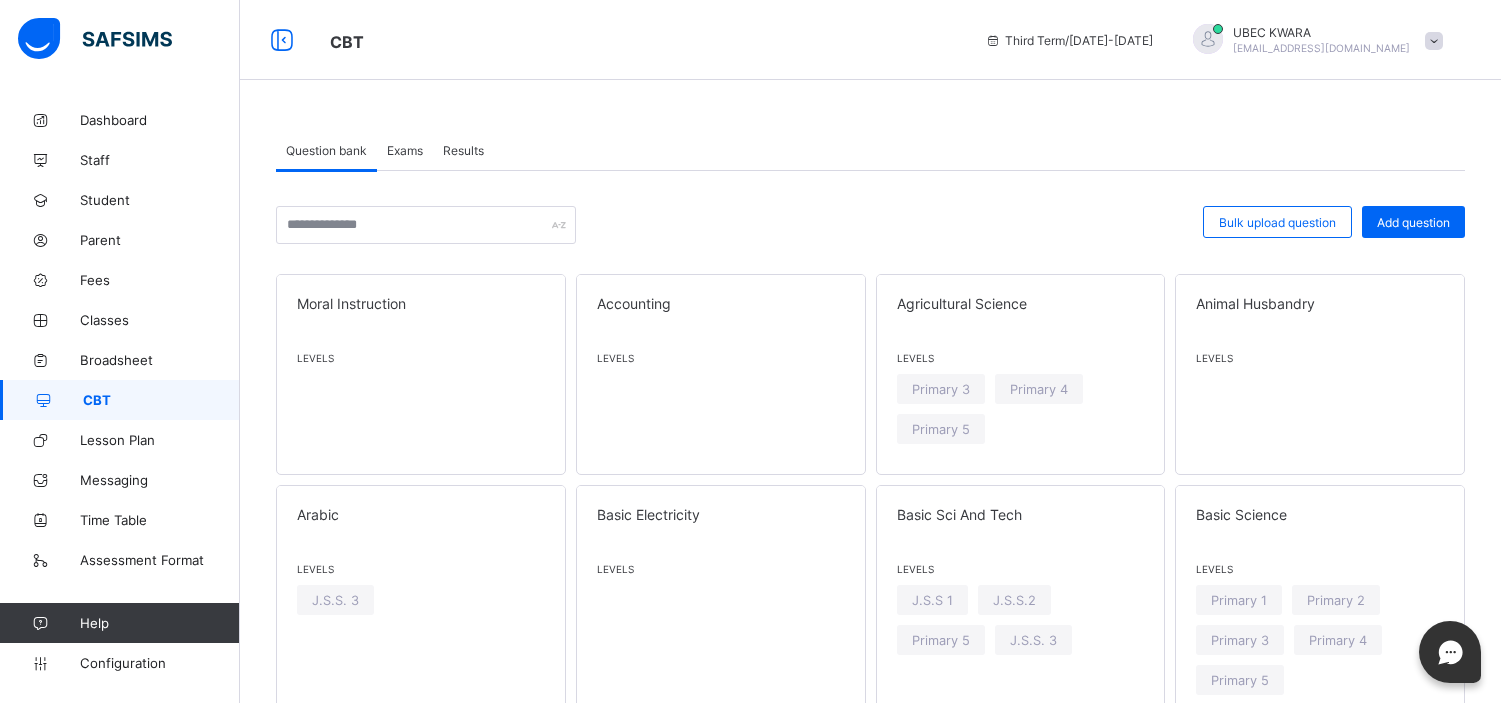 scroll, scrollTop: 0, scrollLeft: 0, axis: both 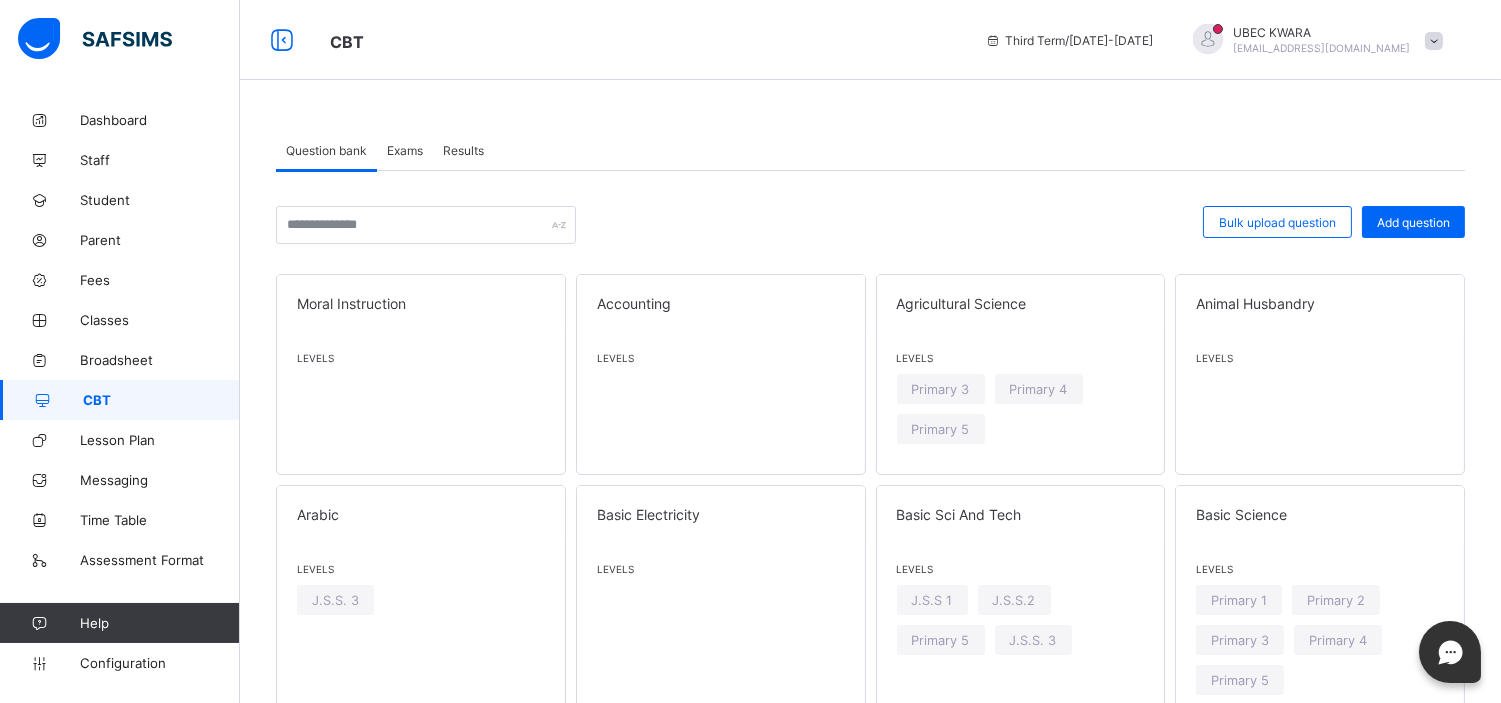 click on "Exams" at bounding box center [405, 150] 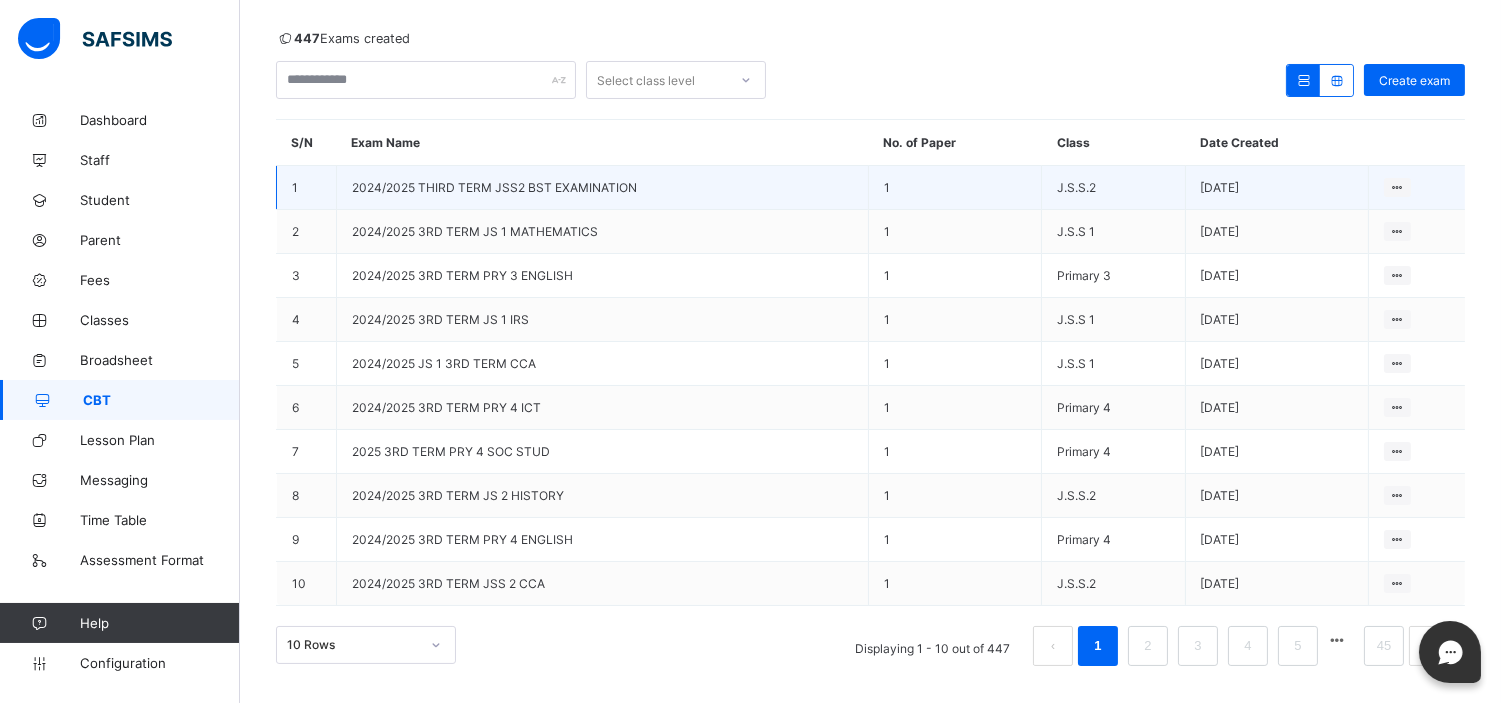 scroll, scrollTop: 193, scrollLeft: 0, axis: vertical 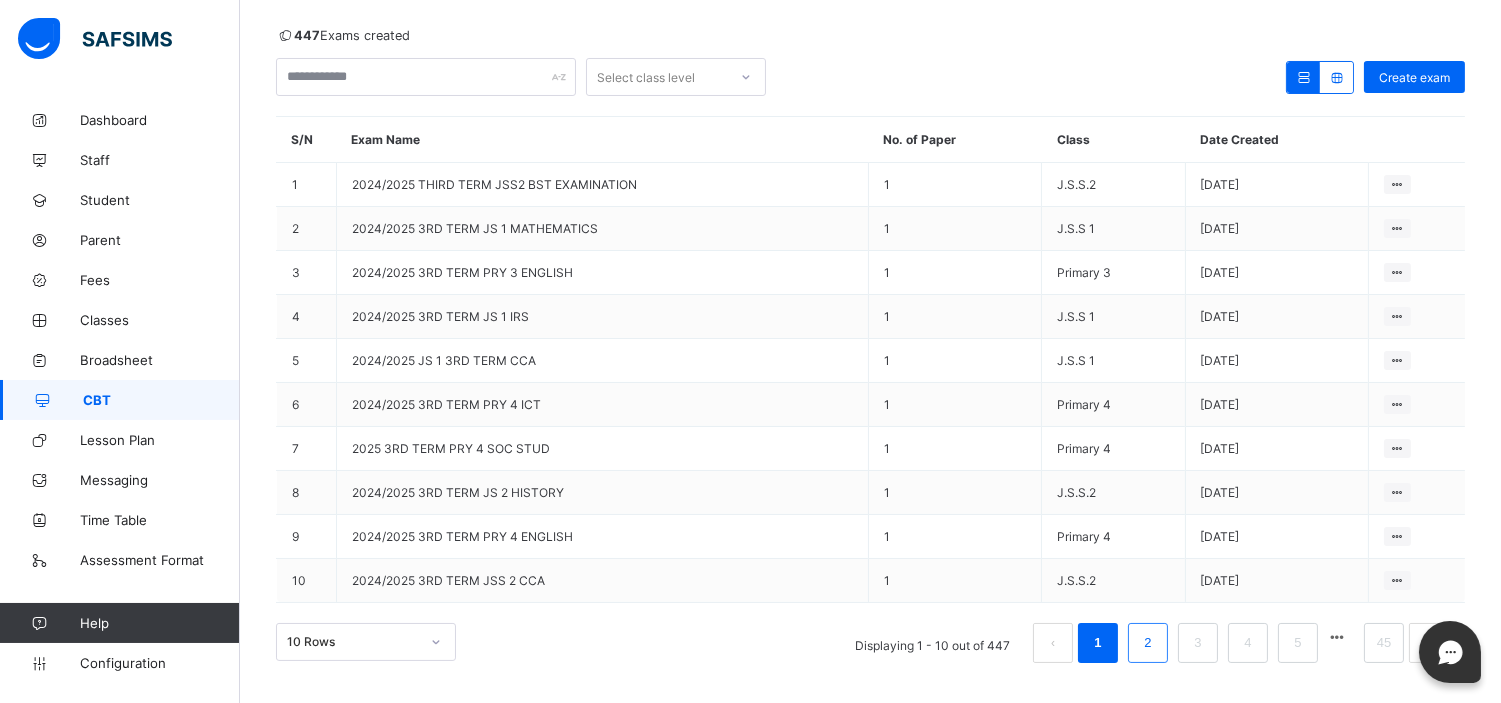 click on "2" at bounding box center (1147, 643) 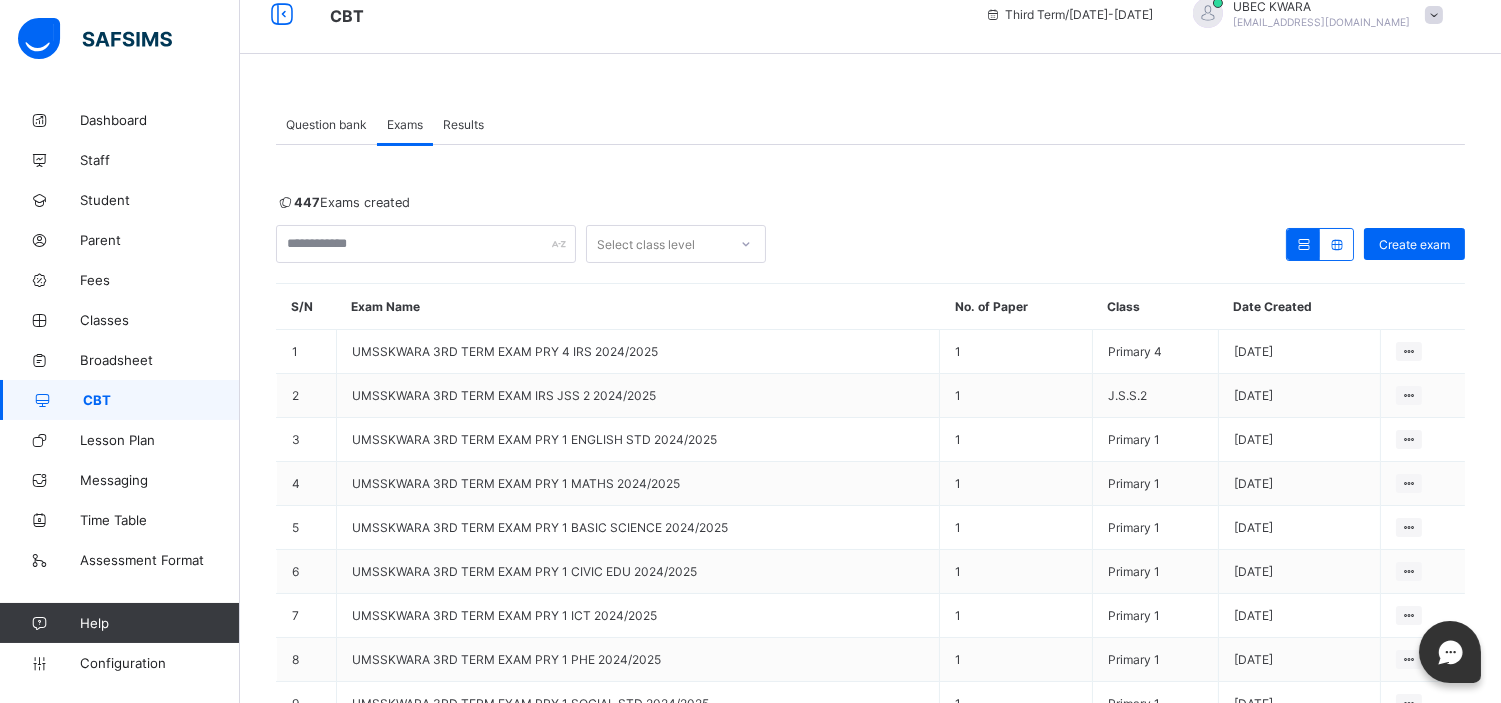 scroll, scrollTop: 193, scrollLeft: 0, axis: vertical 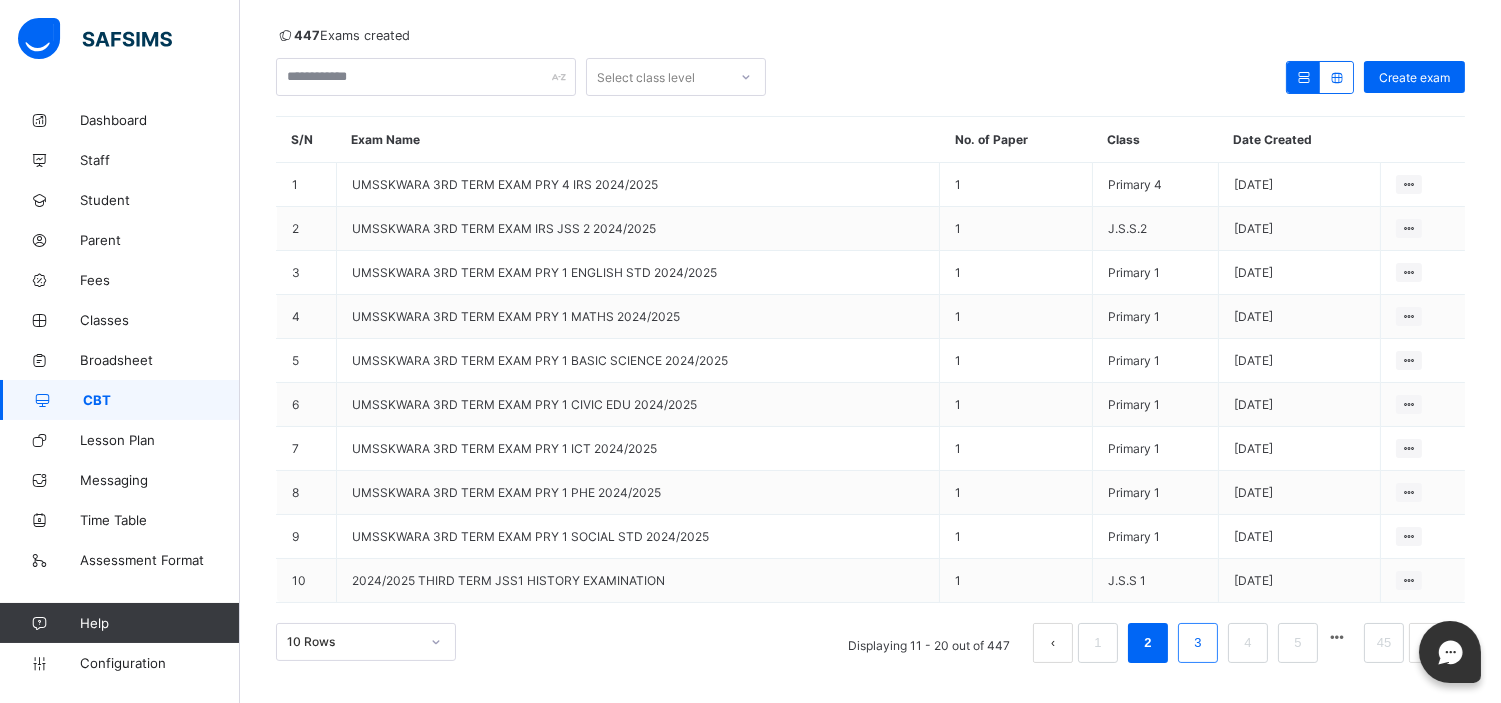click on "3" at bounding box center [1198, 643] 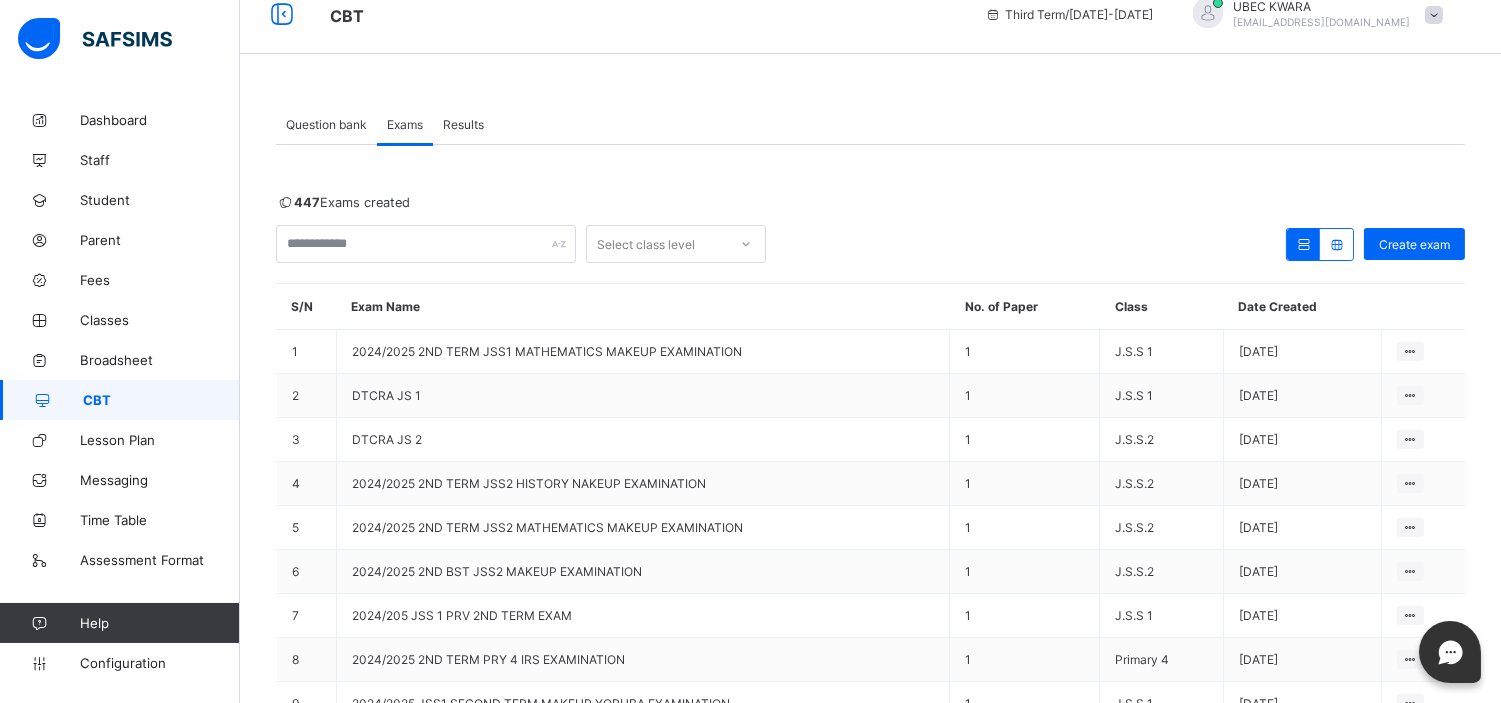 scroll, scrollTop: 193, scrollLeft: 0, axis: vertical 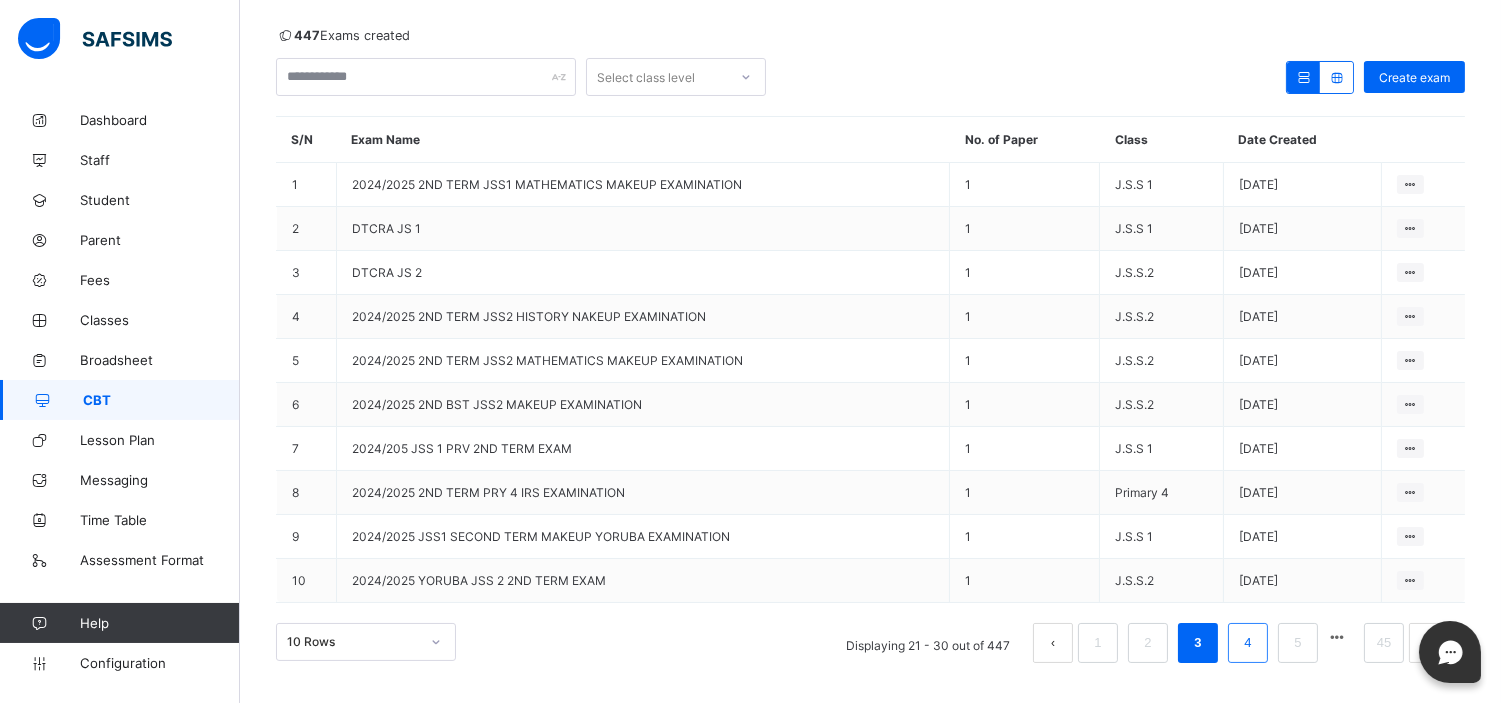click on "4" at bounding box center (1248, 643) 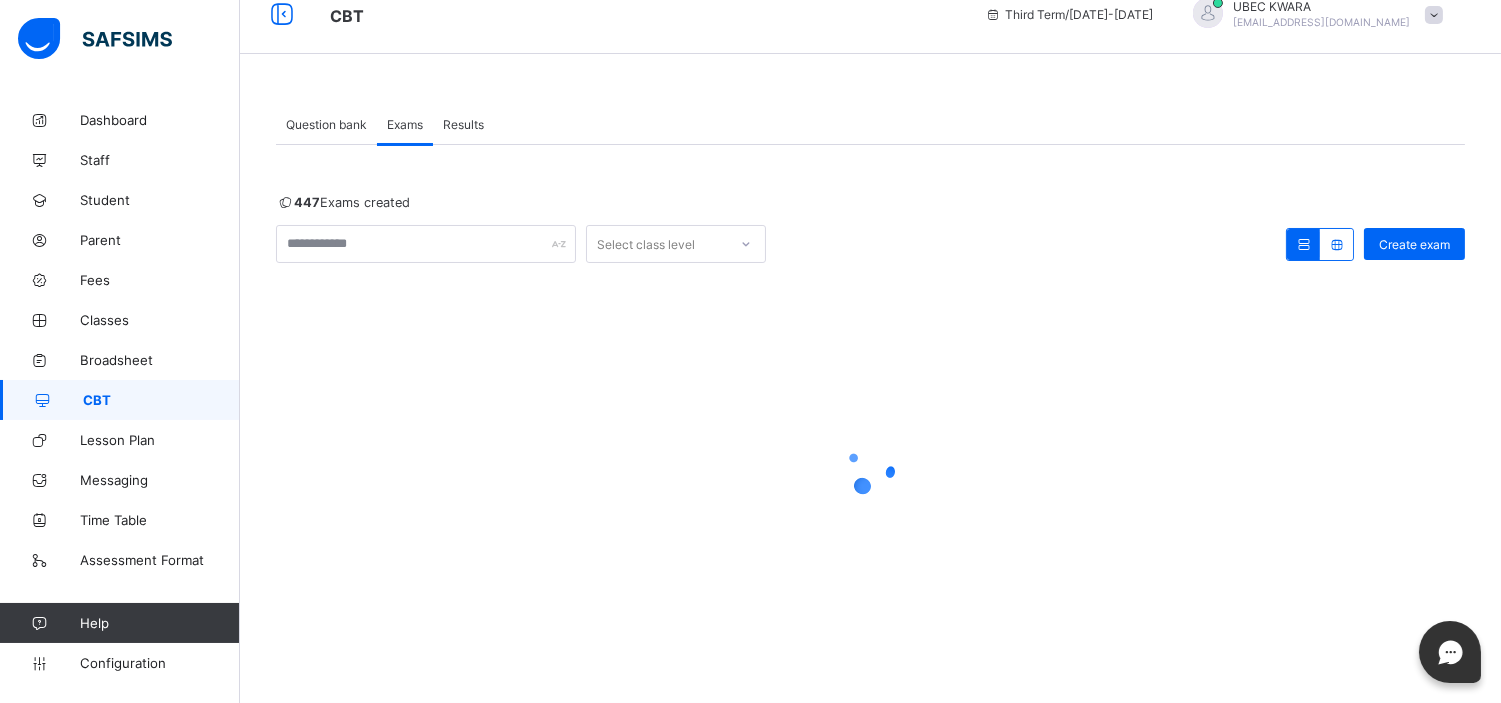 scroll, scrollTop: 26, scrollLeft: 0, axis: vertical 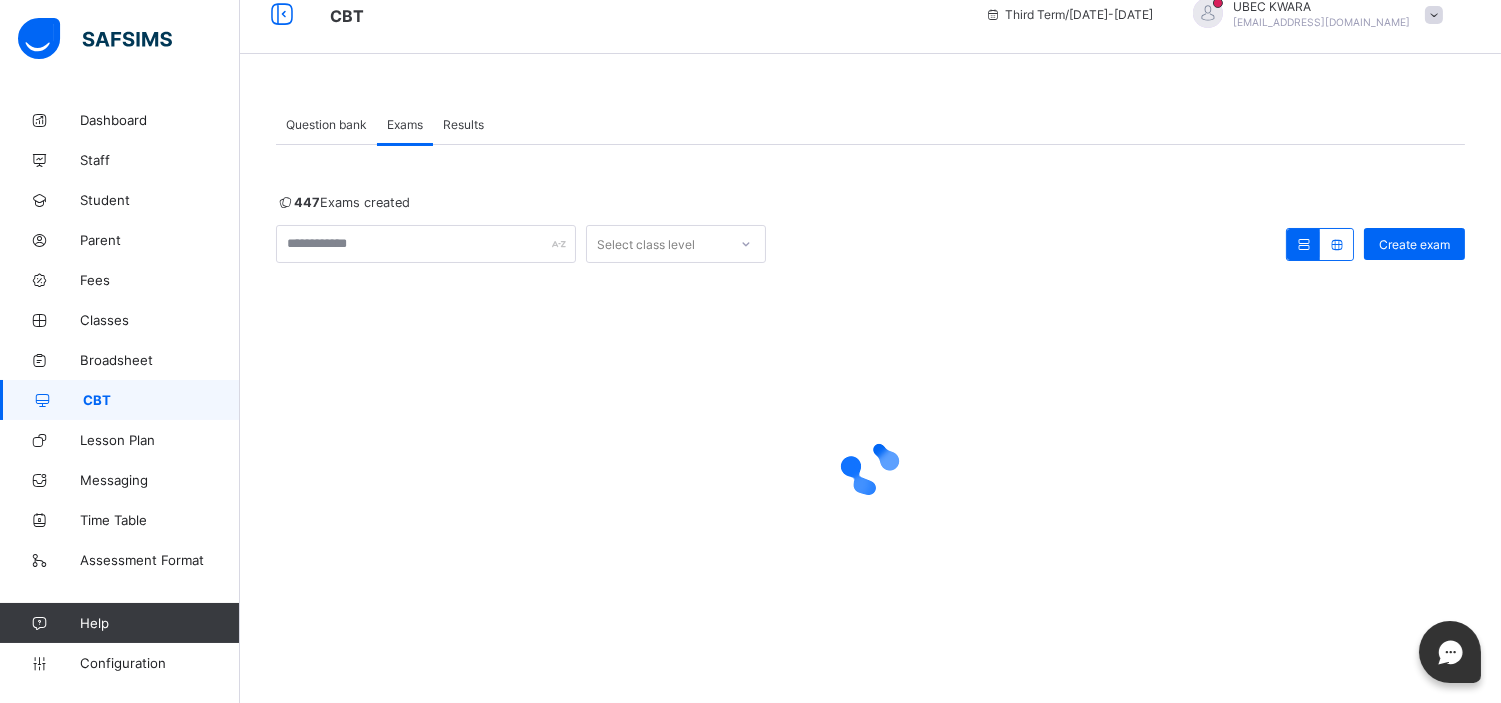 click at bounding box center (870, 468) 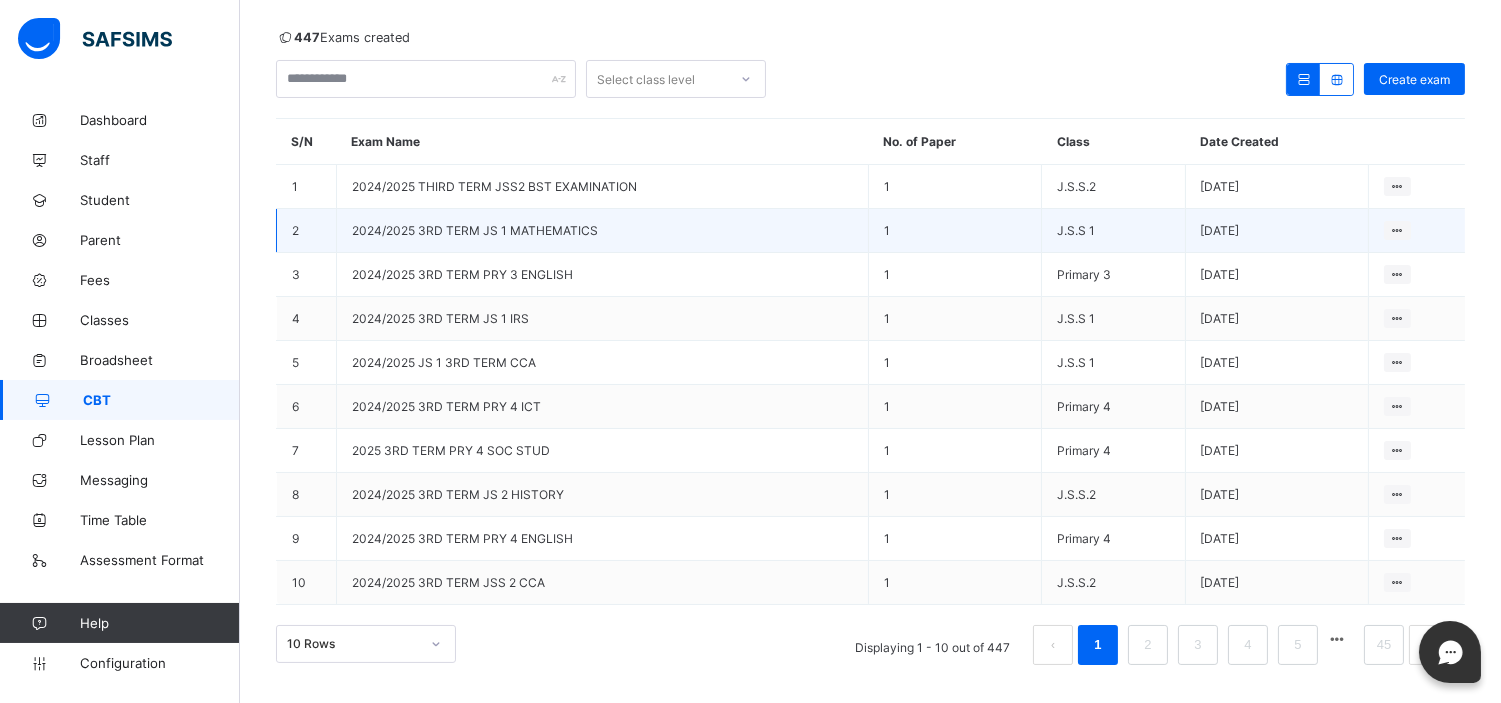 scroll, scrollTop: 192, scrollLeft: 0, axis: vertical 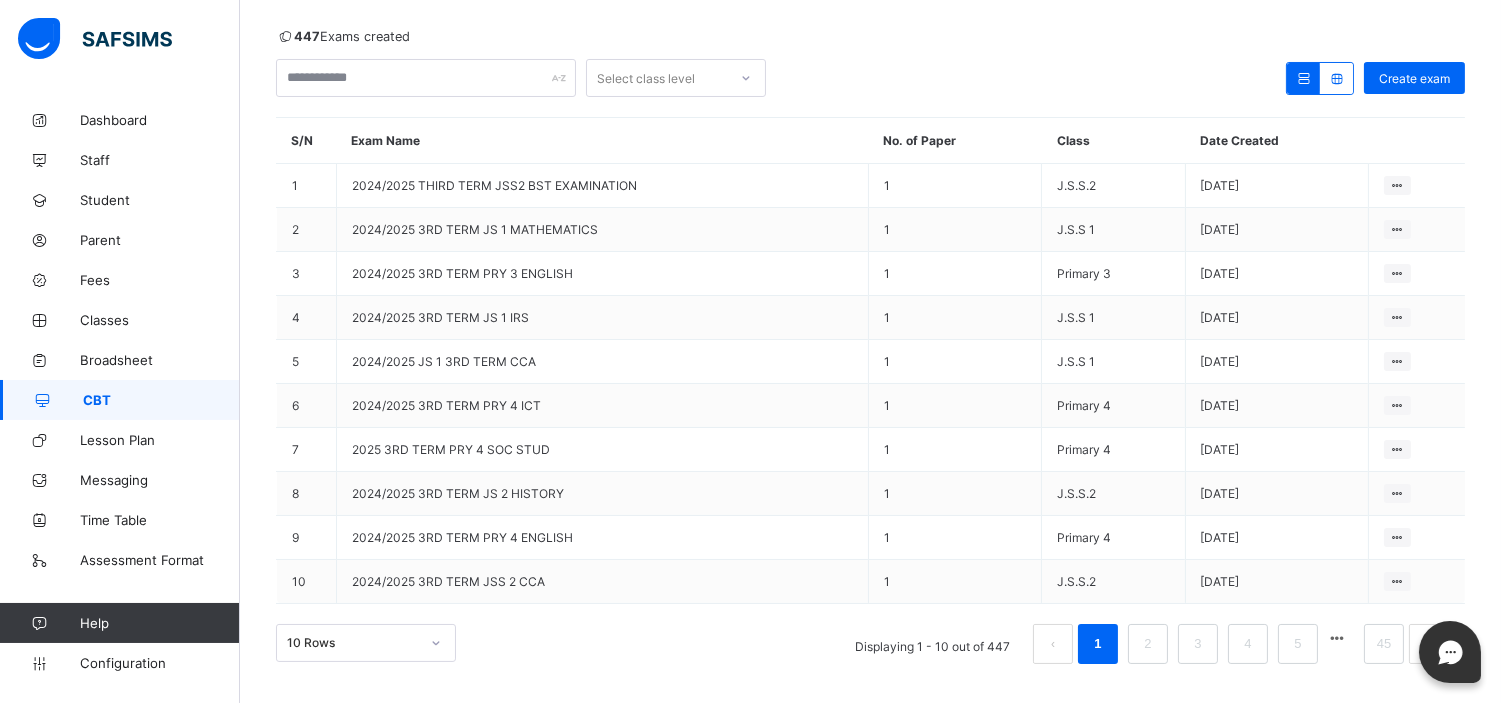 click on "10 Rows" at bounding box center (366, 643) 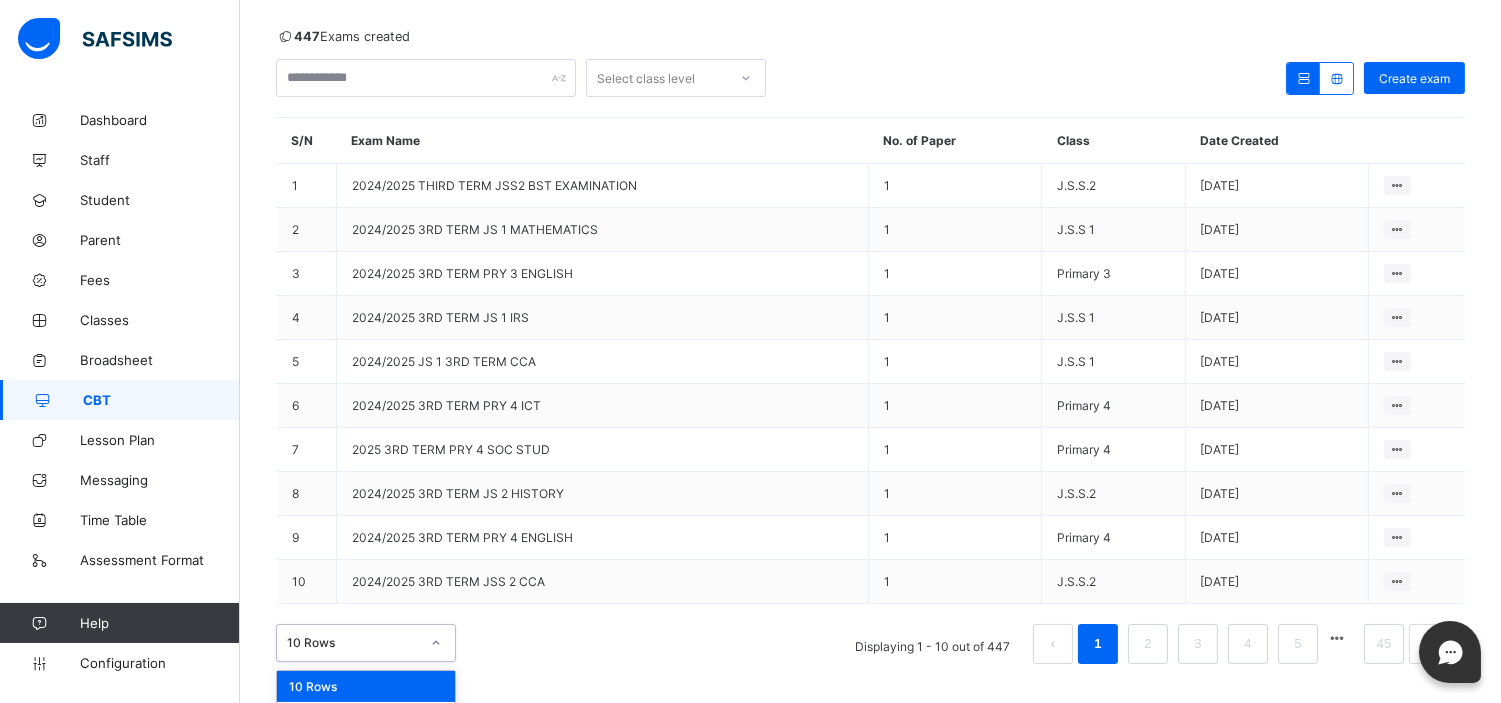 scroll, scrollTop: 247, scrollLeft: 0, axis: vertical 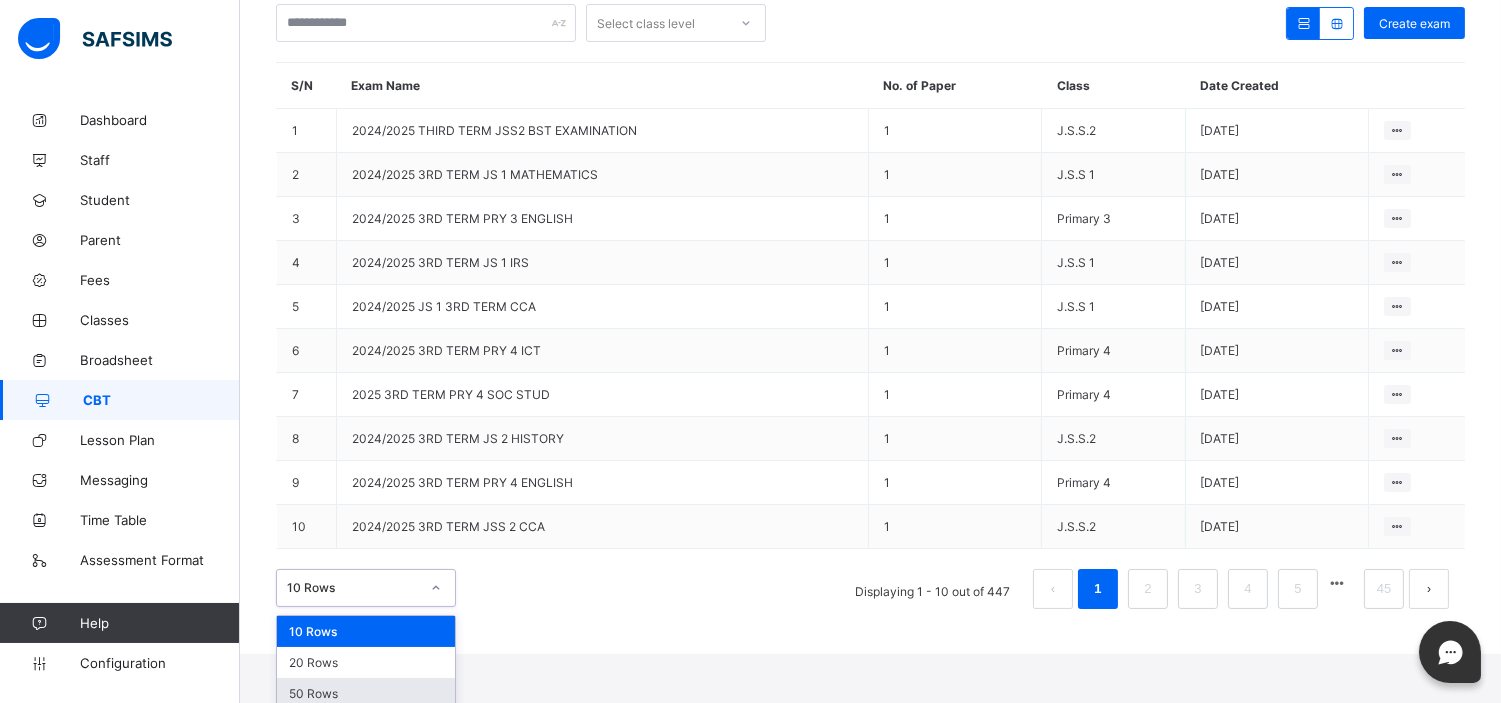 click on "50 Rows" at bounding box center (366, 693) 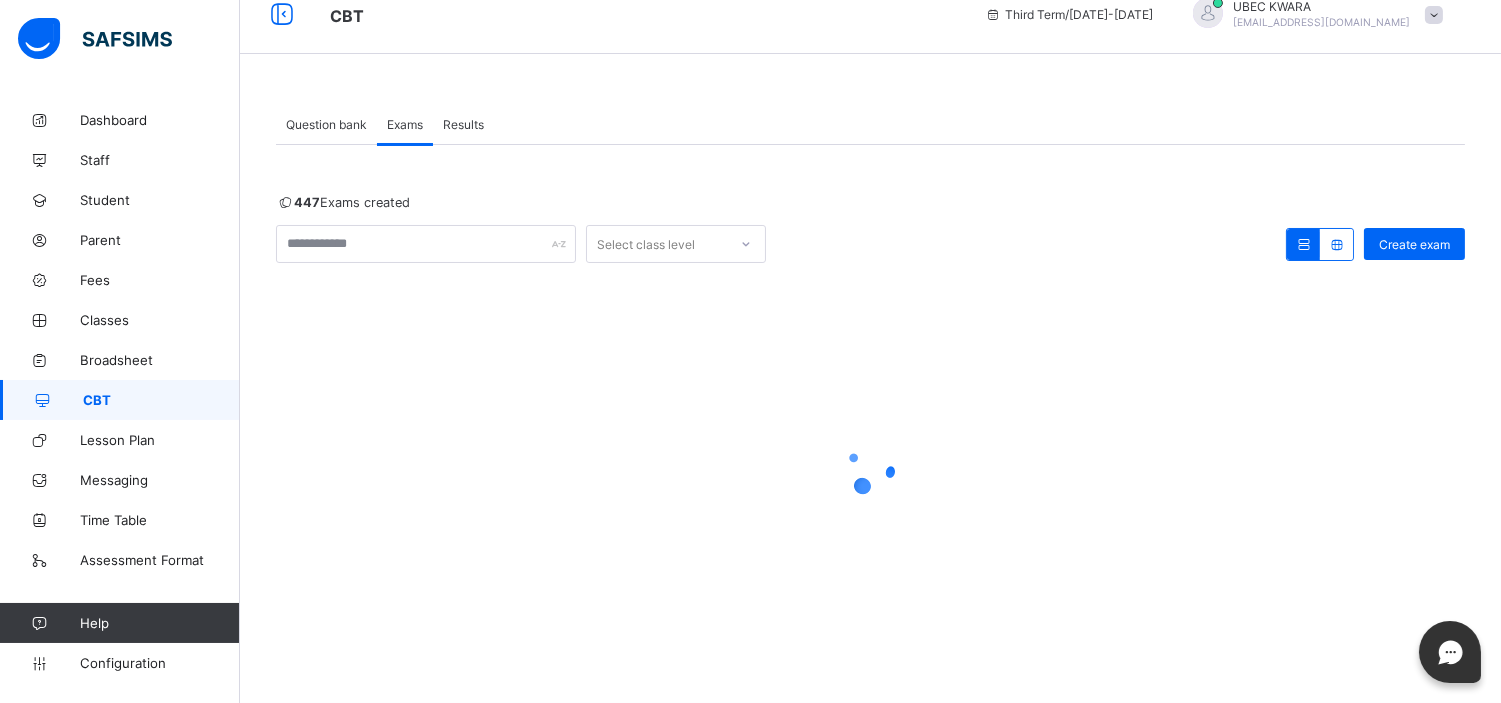 scroll, scrollTop: 26, scrollLeft: 0, axis: vertical 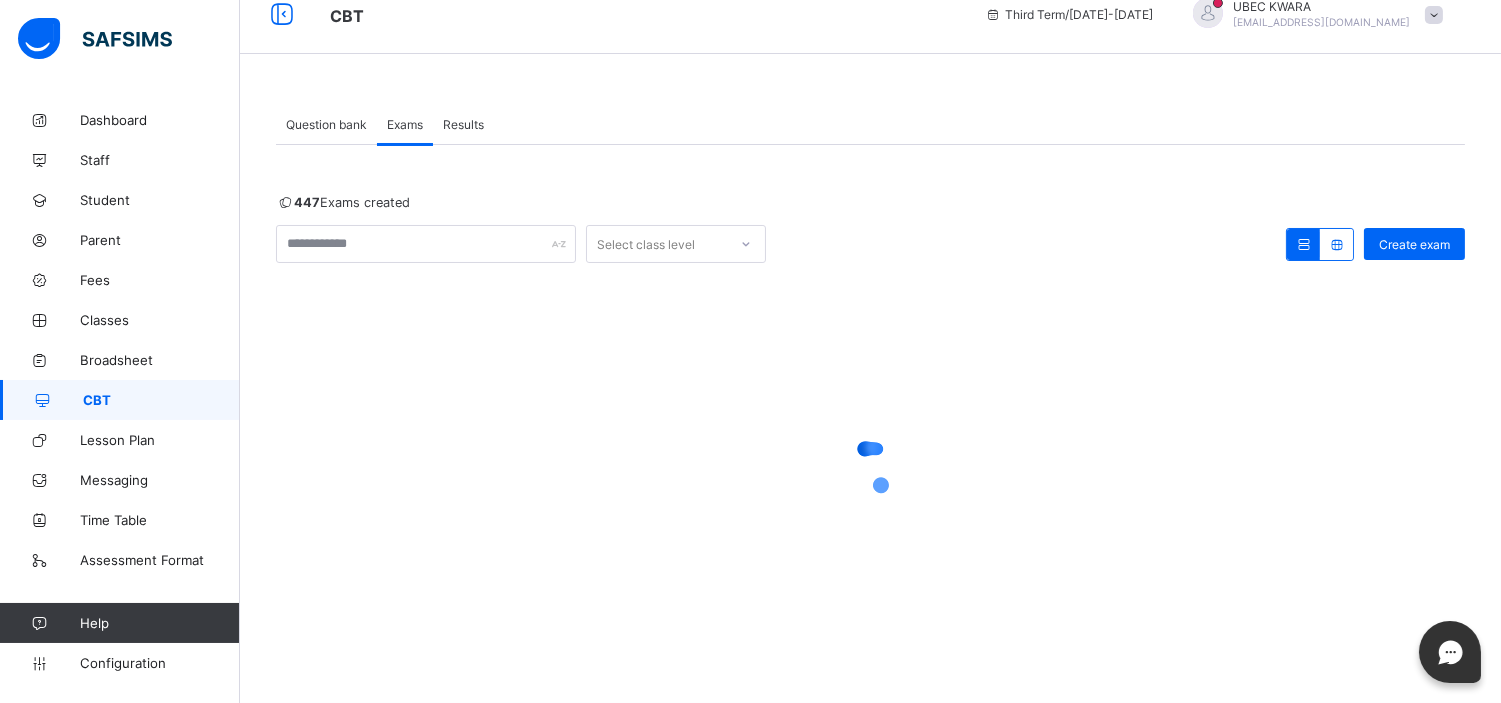 click at bounding box center (870, 468) 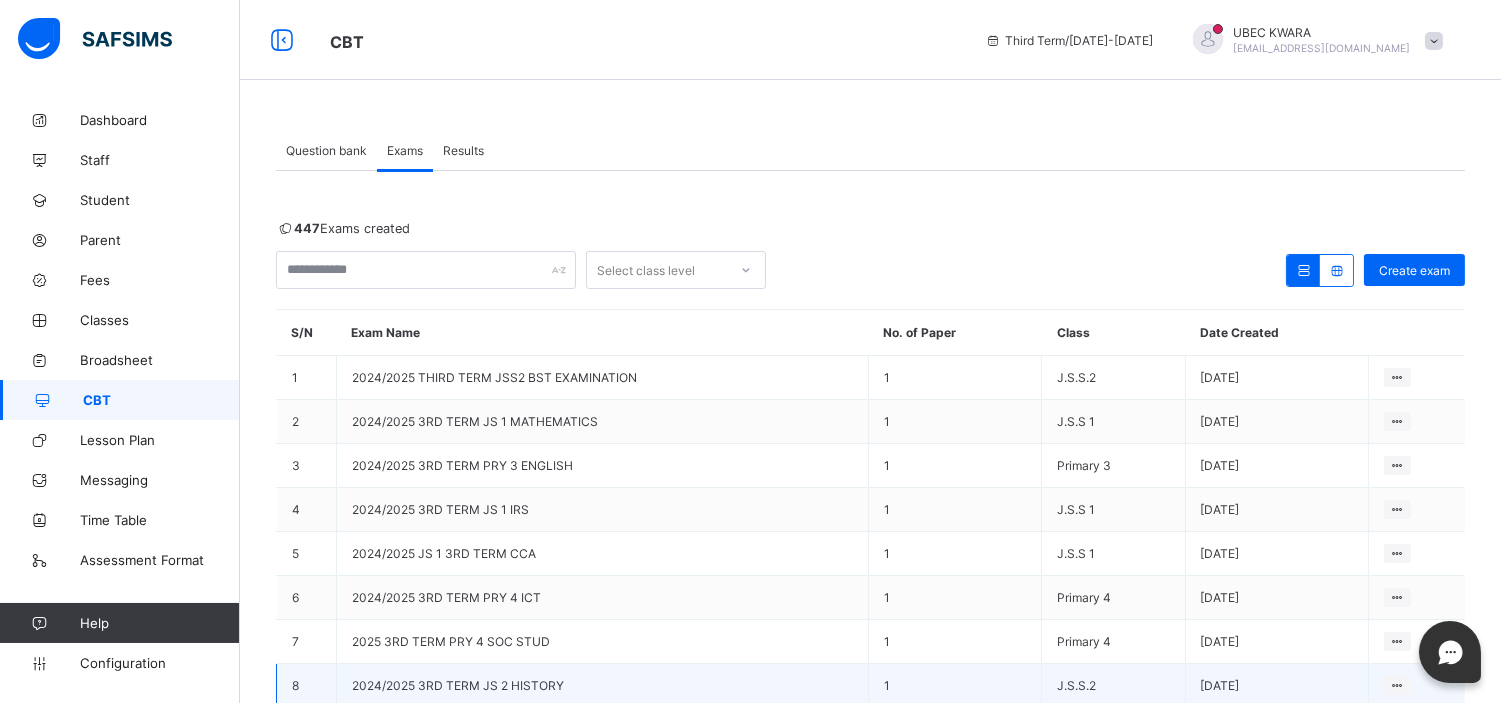 scroll, scrollTop: 193, scrollLeft: 0, axis: vertical 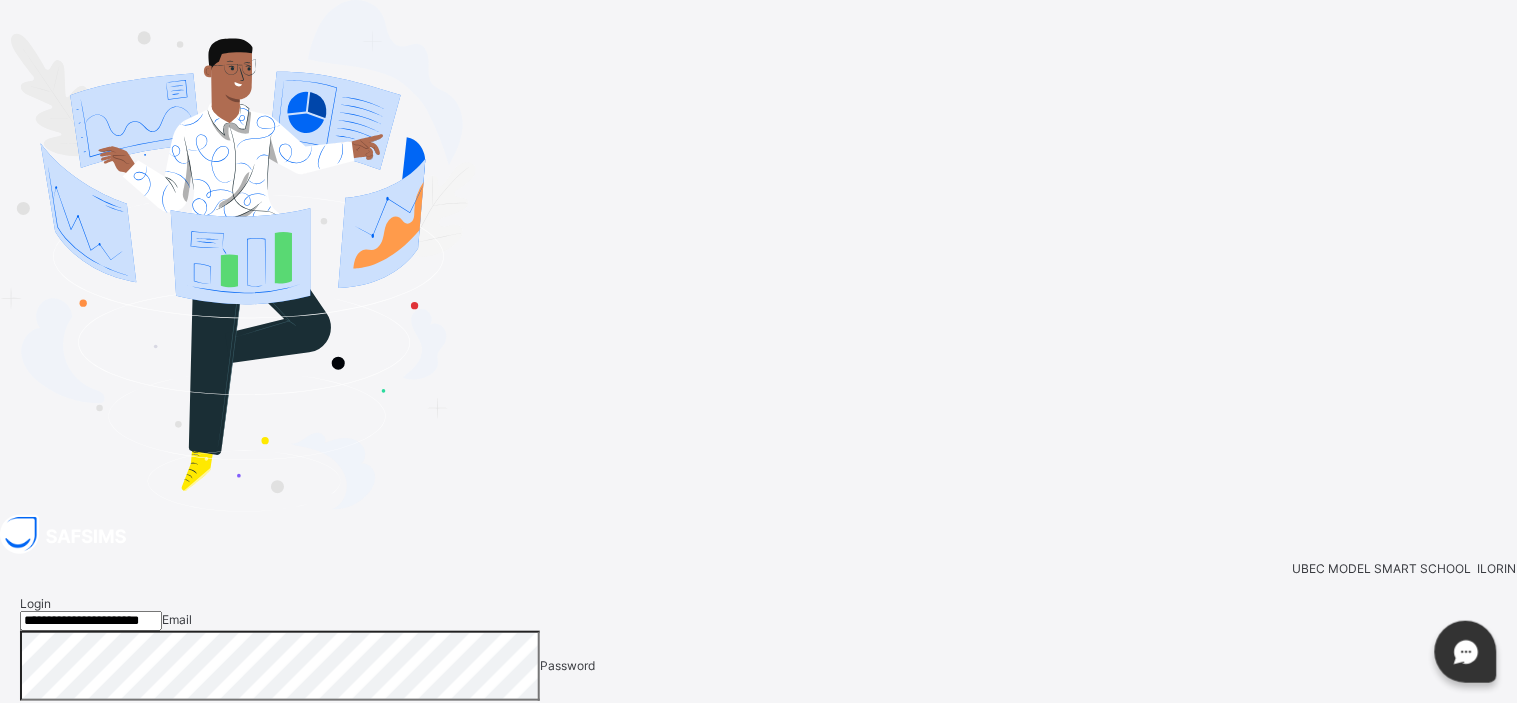 click on "Login" at bounding box center (1473, 790) 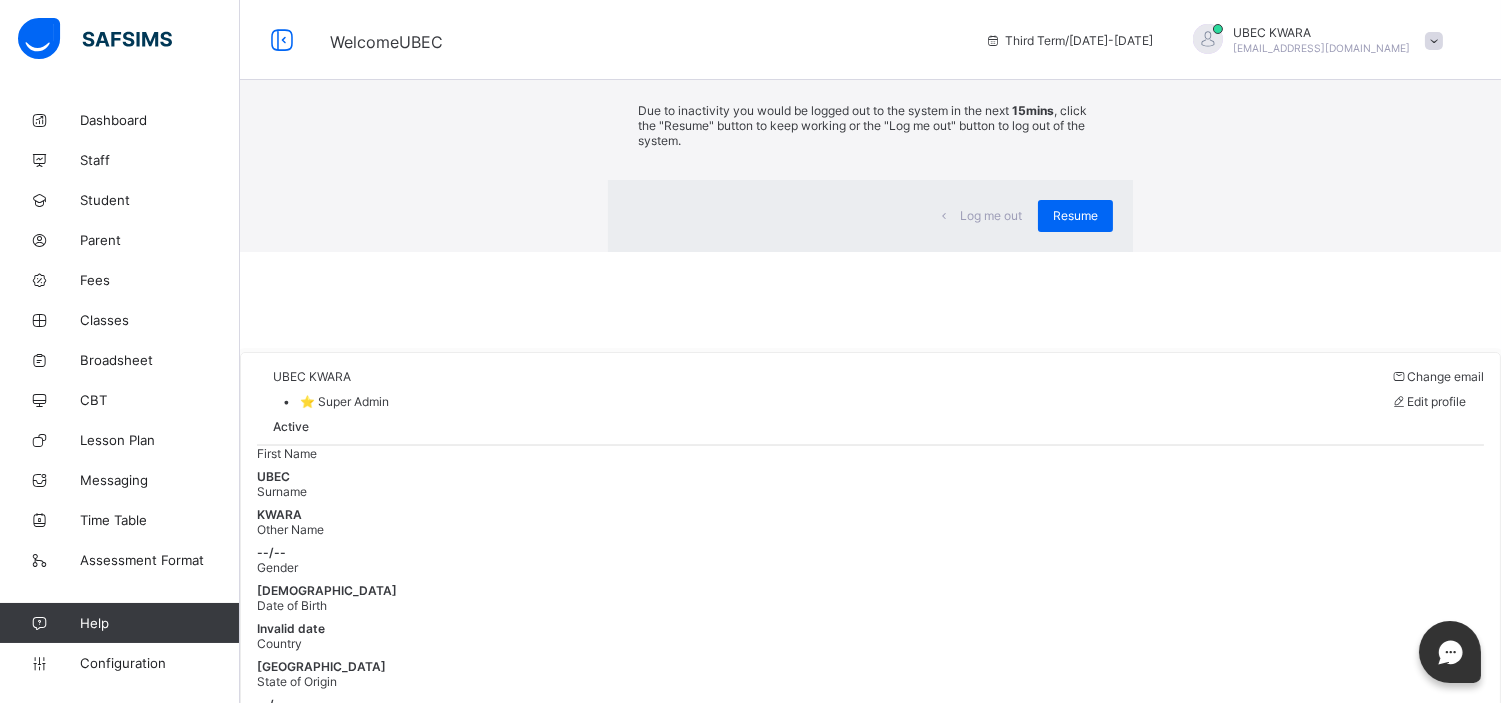 click on "×" at bounding box center (1103, 37) 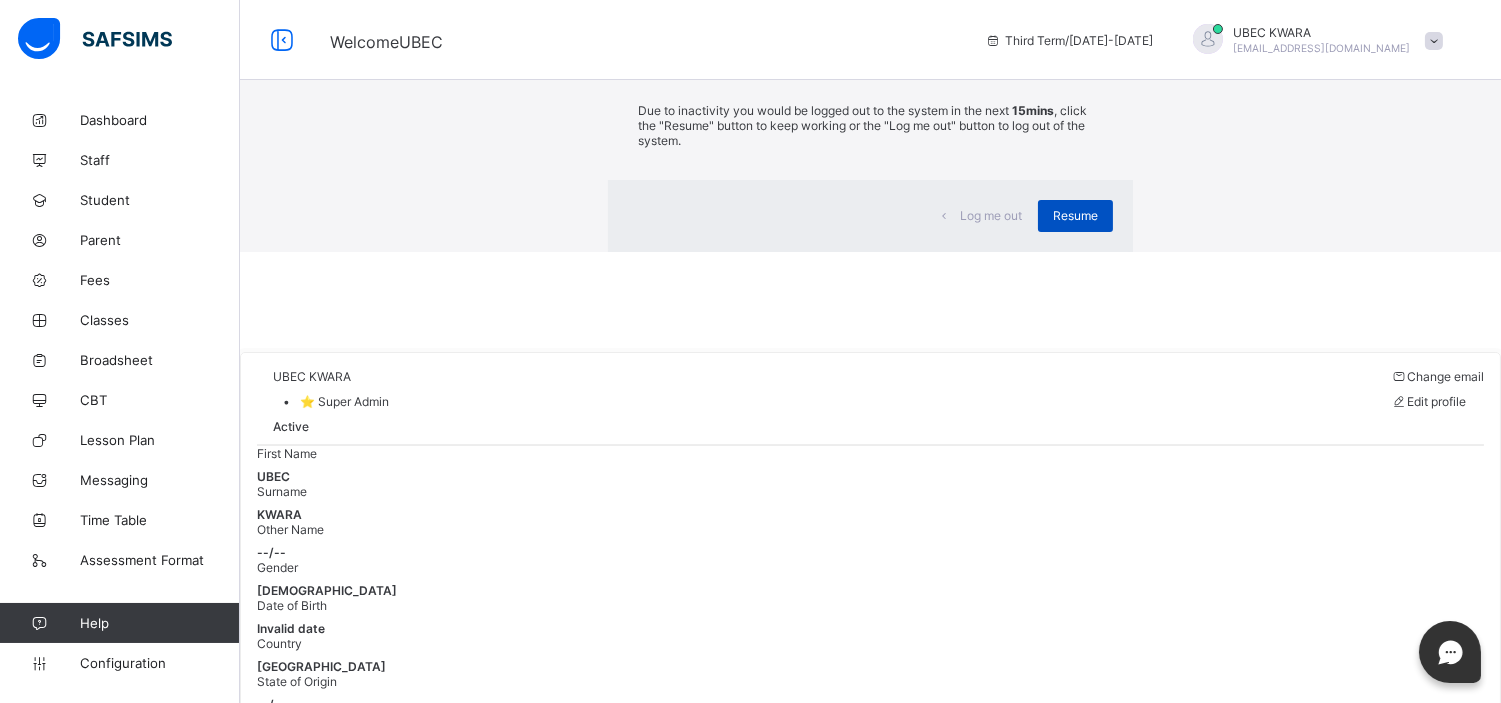 click on "Resume" at bounding box center (1075, 215) 